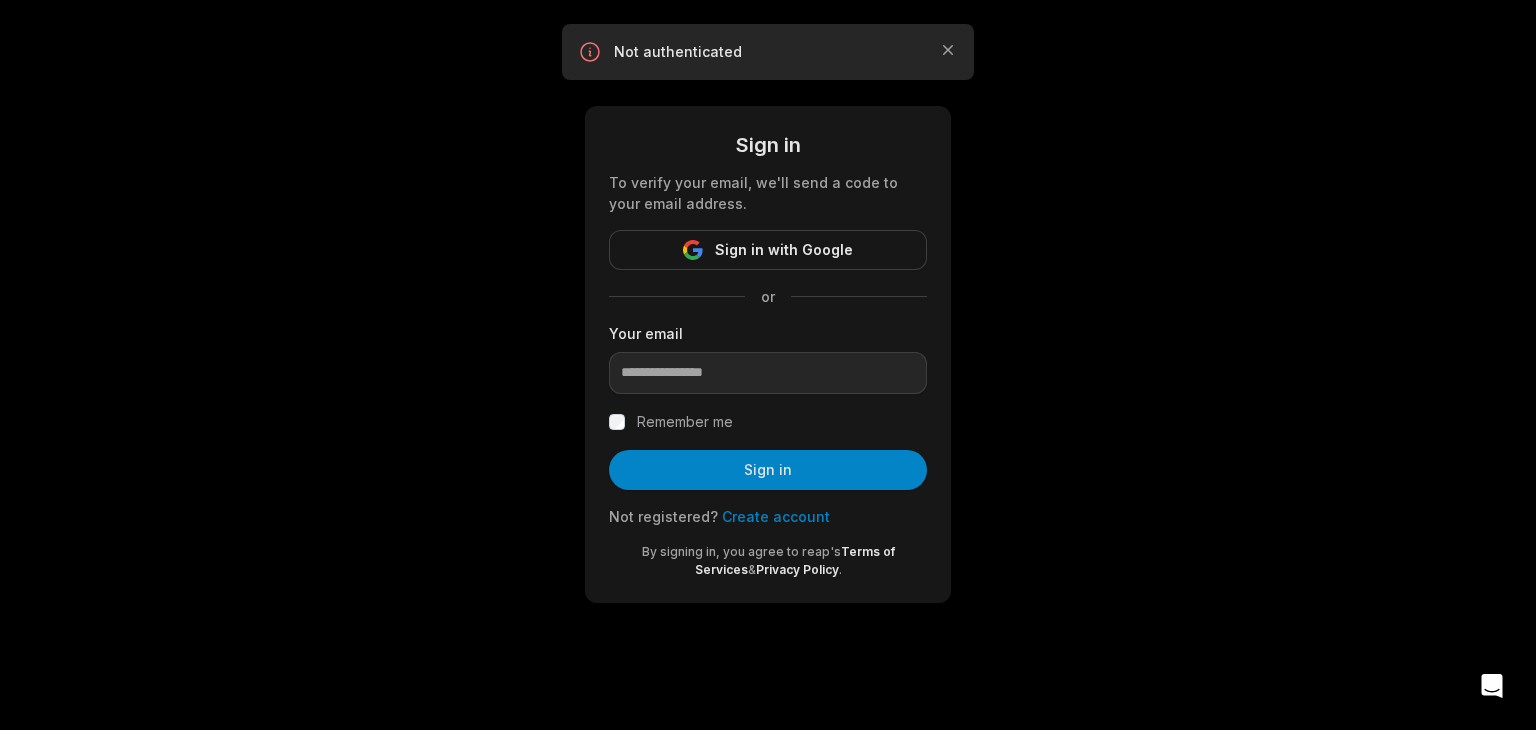 scroll, scrollTop: 0, scrollLeft: 0, axis: both 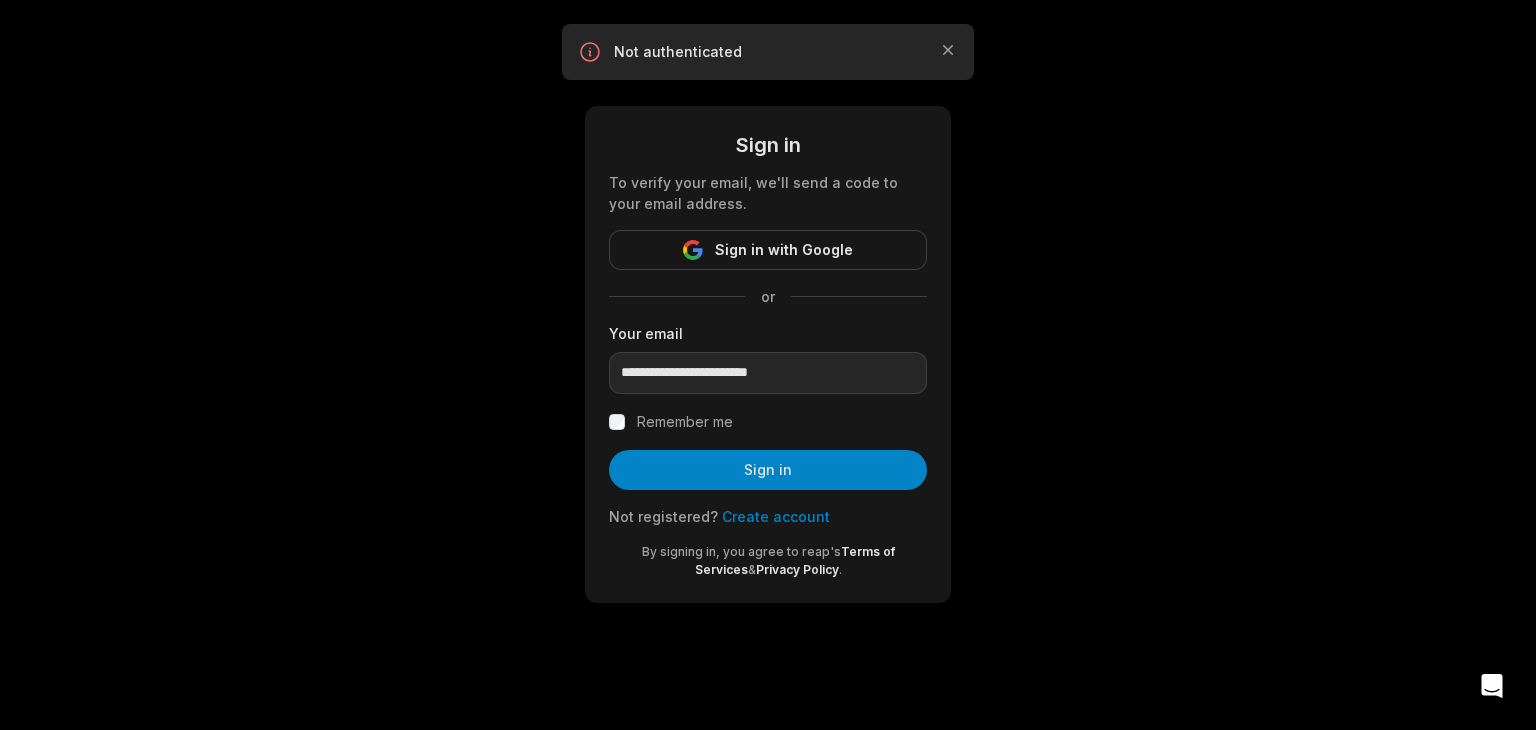click on "**********" at bounding box center [768, 373] 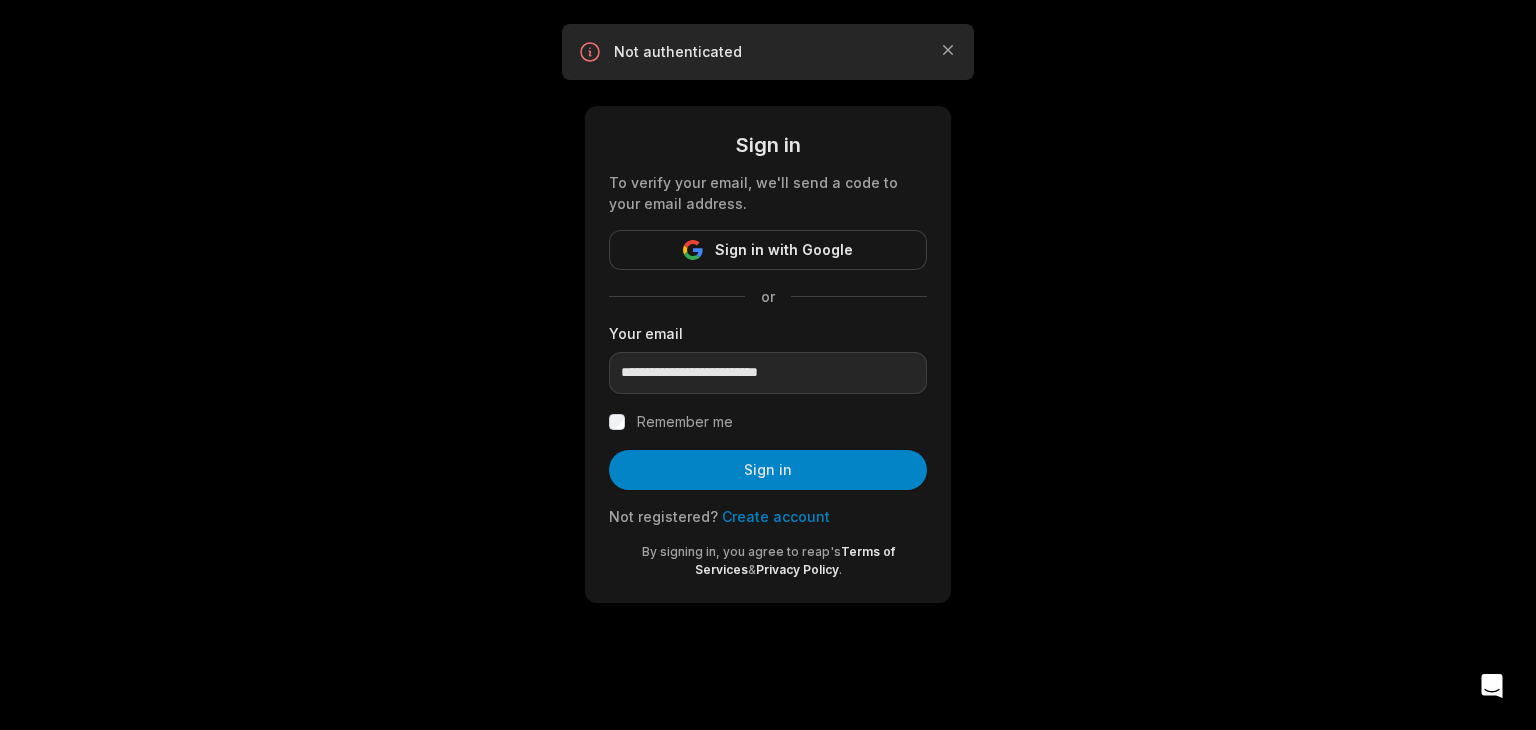 click on "Remember me" at bounding box center [685, 422] 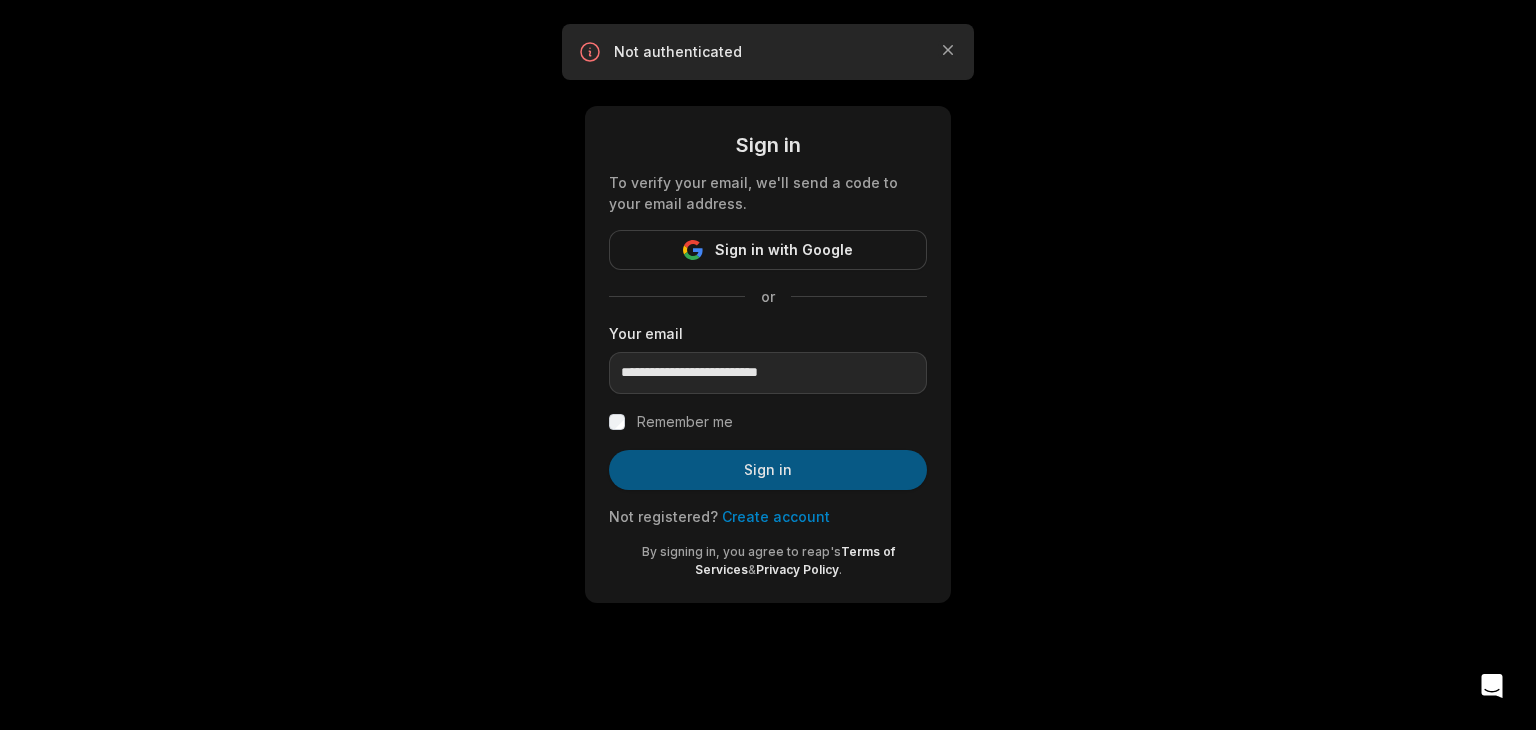 click on "Sign in" at bounding box center (768, 470) 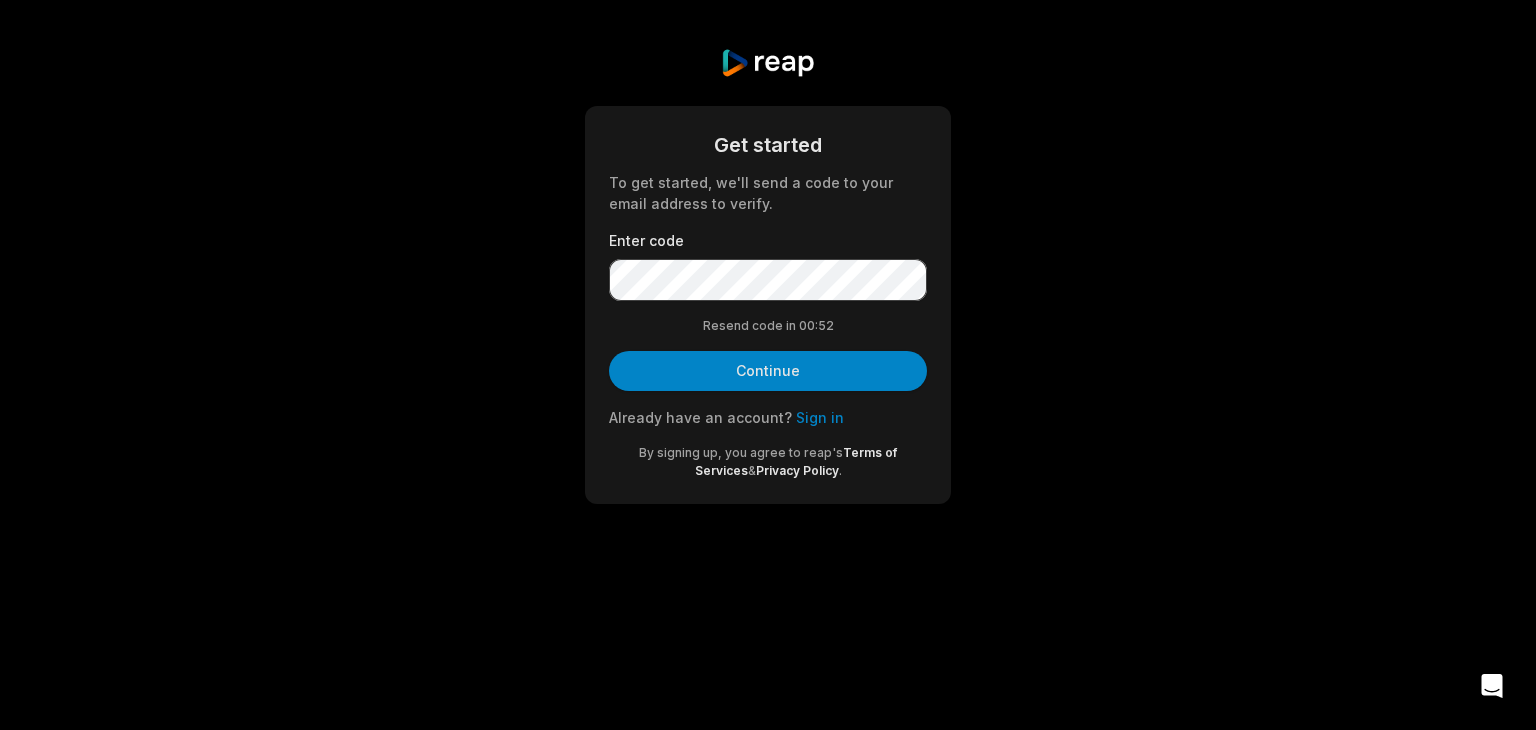 drag, startPoint x: 831, startPoint y: 365, endPoint x: 864, endPoint y: 392, distance: 42.638012 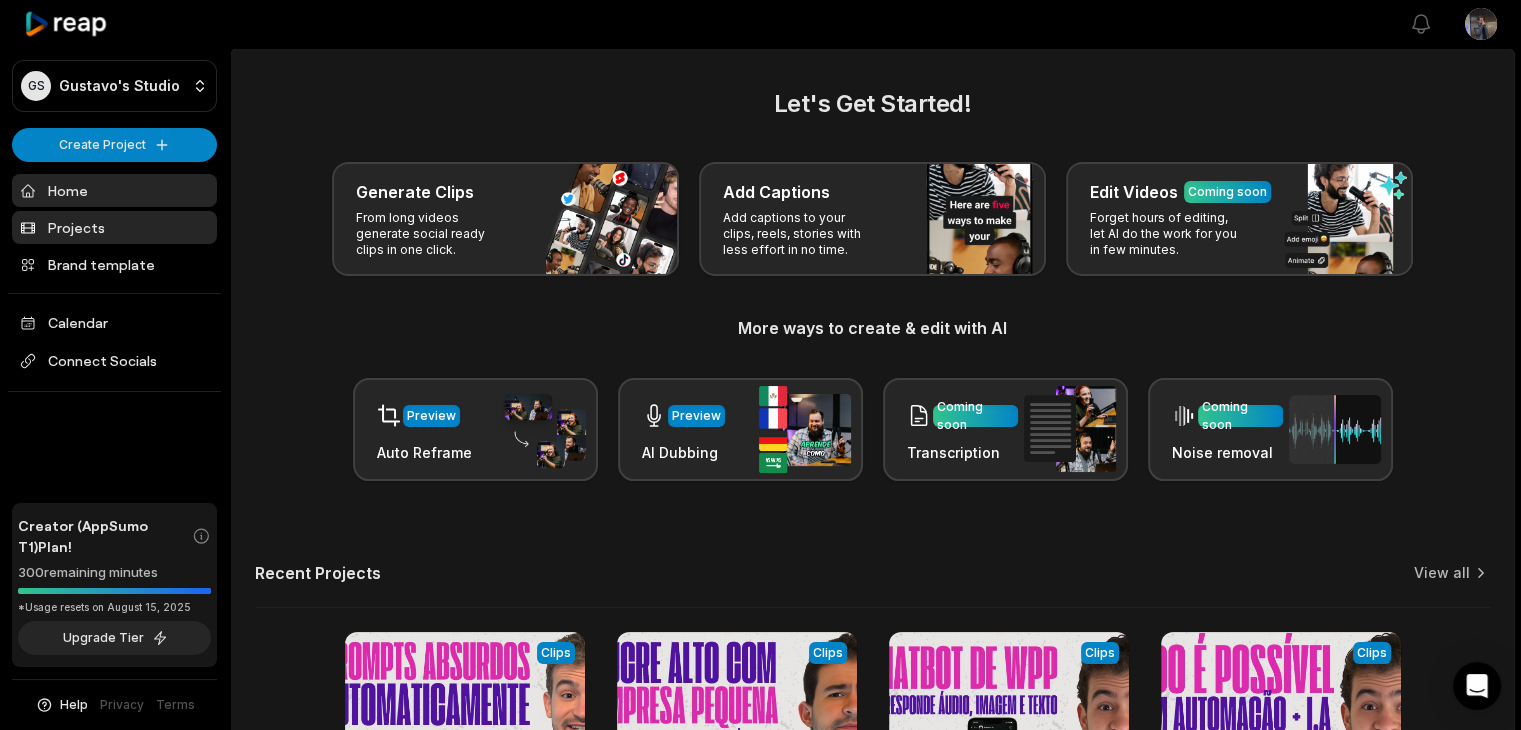 click on "Projects" at bounding box center (114, 227) 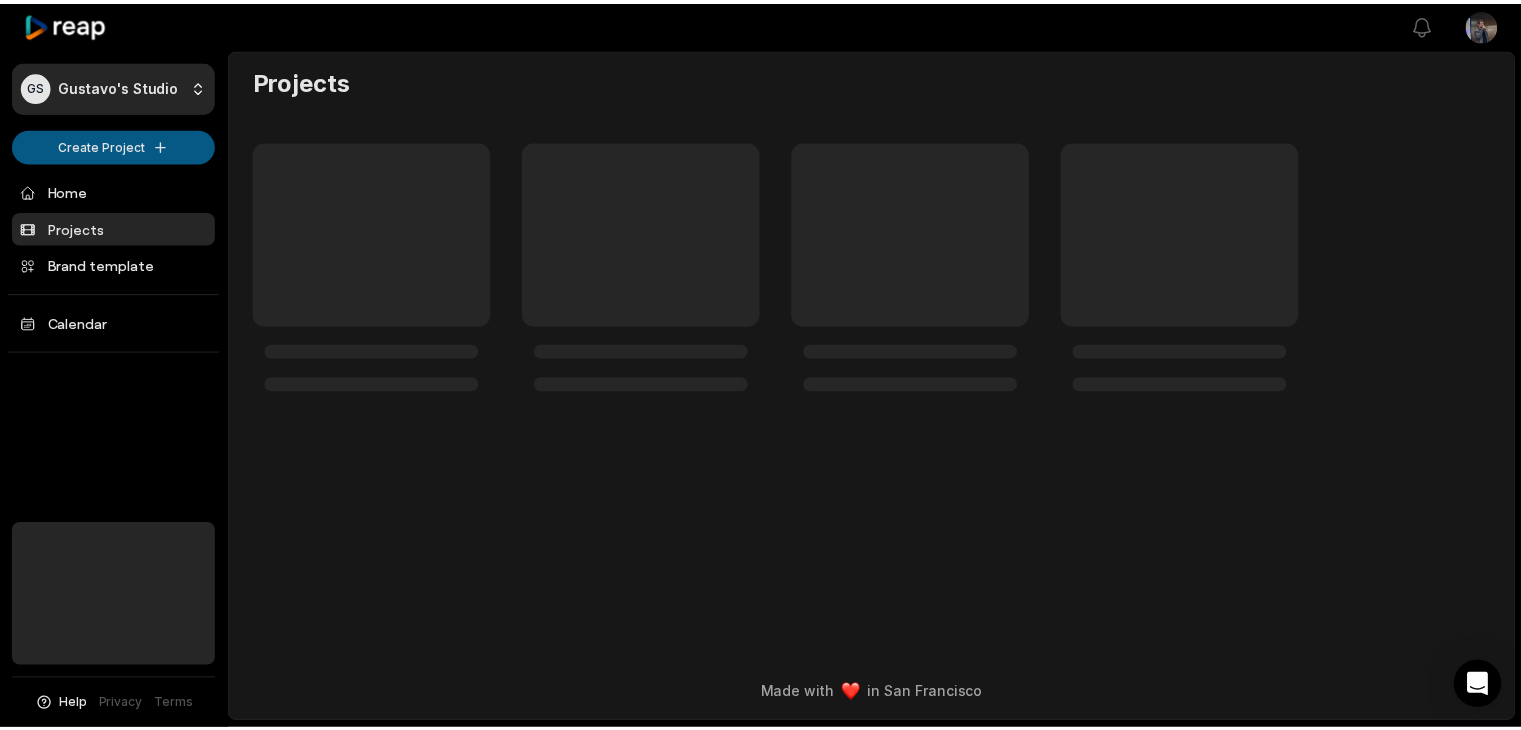 scroll, scrollTop: 0, scrollLeft: 0, axis: both 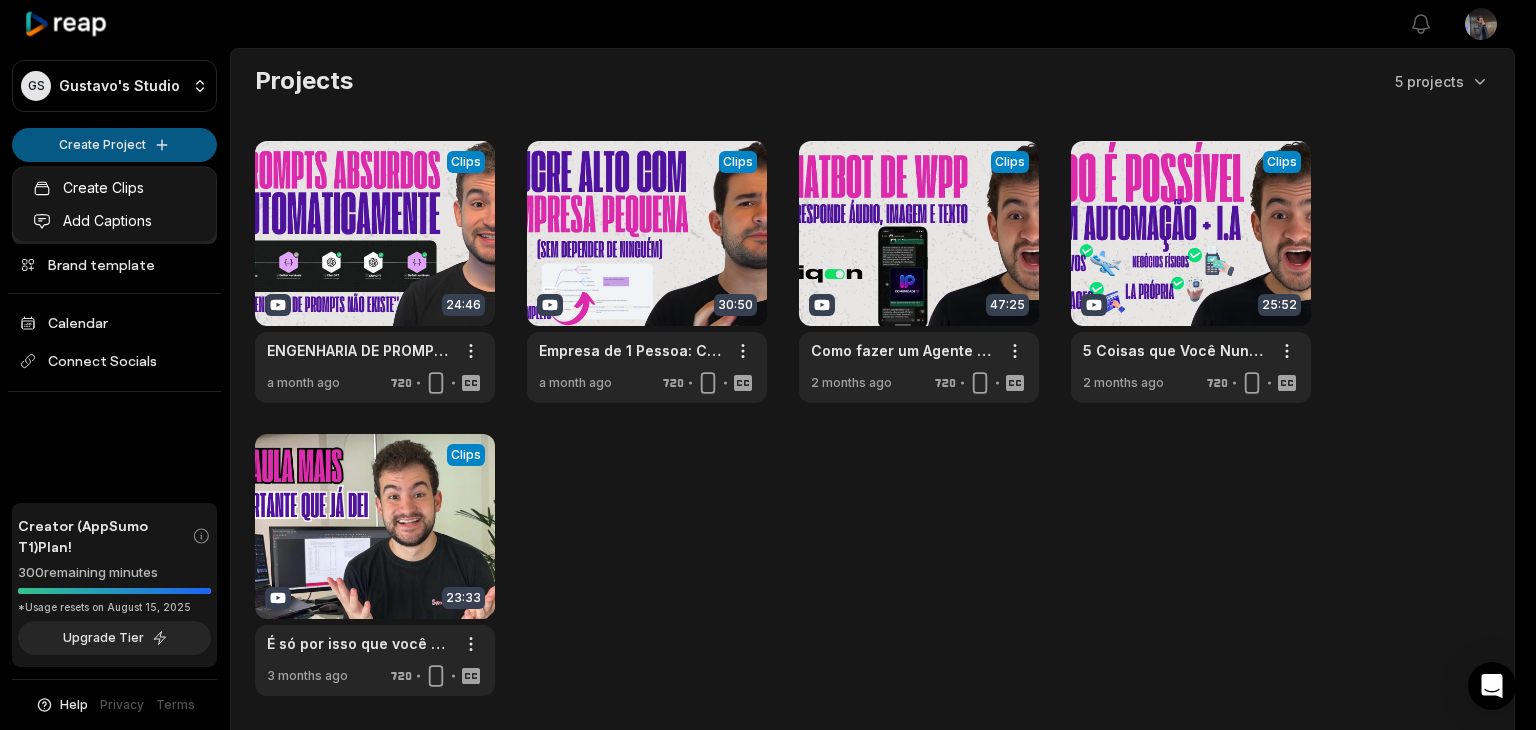 click on "GS [FIRST] [LAST]'s Studio Create Project Home Projects Brand template Calendar Connect Socials Creator (AppSumo T1)  Plan! 300  remaining minutes *Usage resets on [DATE], [YEAR] Upgrade Tier Help Privacy Terms Open sidebar View notifications Open user menu Projects   5 projects   View Clips Clips 24:46 ENGENHARIA DE PROMPT NÃO EXISTE: Como fazer um prompt bom automaticamente Open options a month ago View Clips Clips 30:50 Empresa de 1 Pessoa: Como ganhar Dinheiro DE VERDADE com Uma? Open options a month ago View Clips Clips 47:25 Como fazer um Agente de I.A para Automação de Whatsapp? (Responde Áudio, Imagem e Texto) Open options 2 months ago View Clips Clips 25:52 5 Coisas que Você Nunca Imaginou que a Automação Podia Fazer Open options 2 months ago View Clips Clips 23:33 É só por isso que você ainda não está fazendo muito dinheiro com I.A e Automação... Open options 3 months ago Made with   in [CITY]
Create Clips Add Captions" at bounding box center (768, 365) 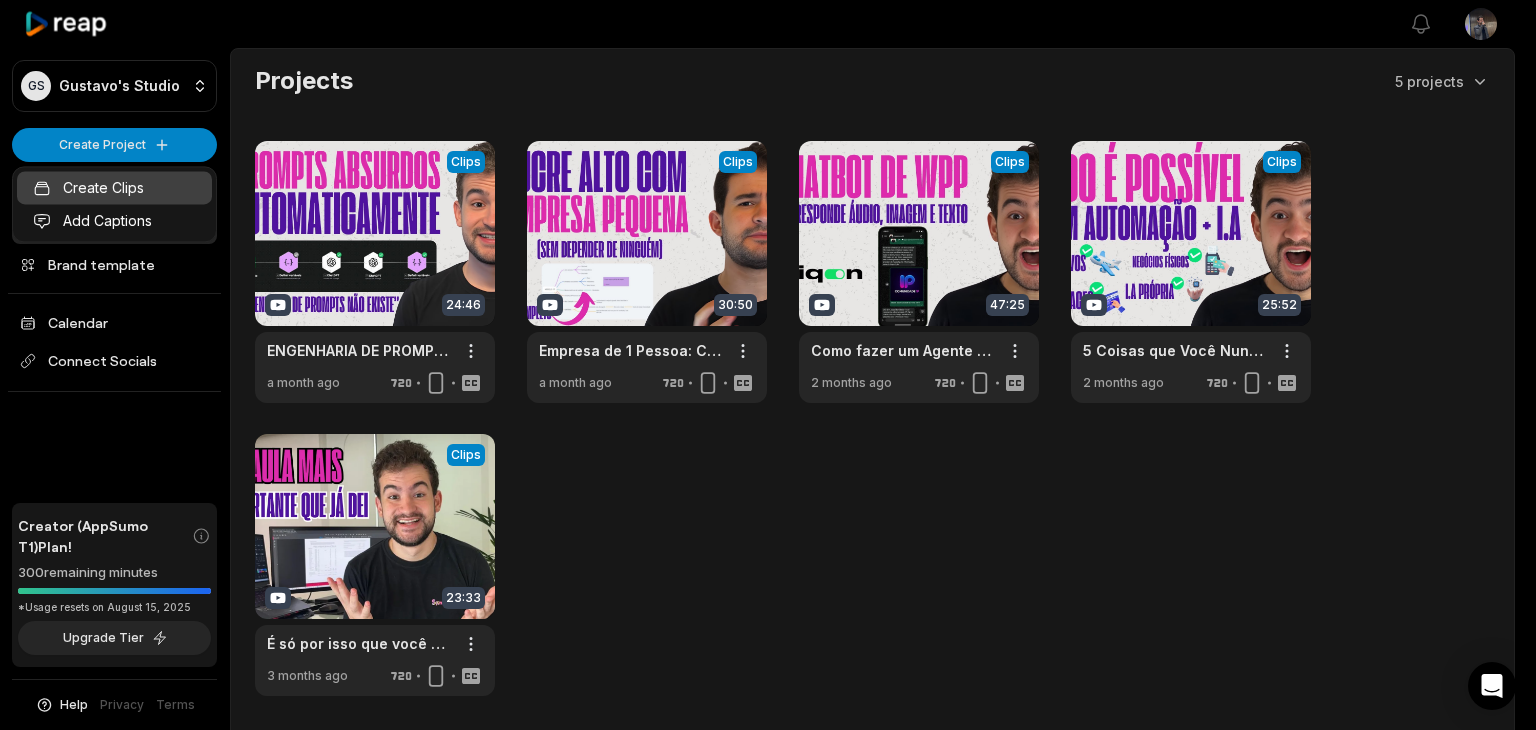 click on "Create Clips" at bounding box center (114, 187) 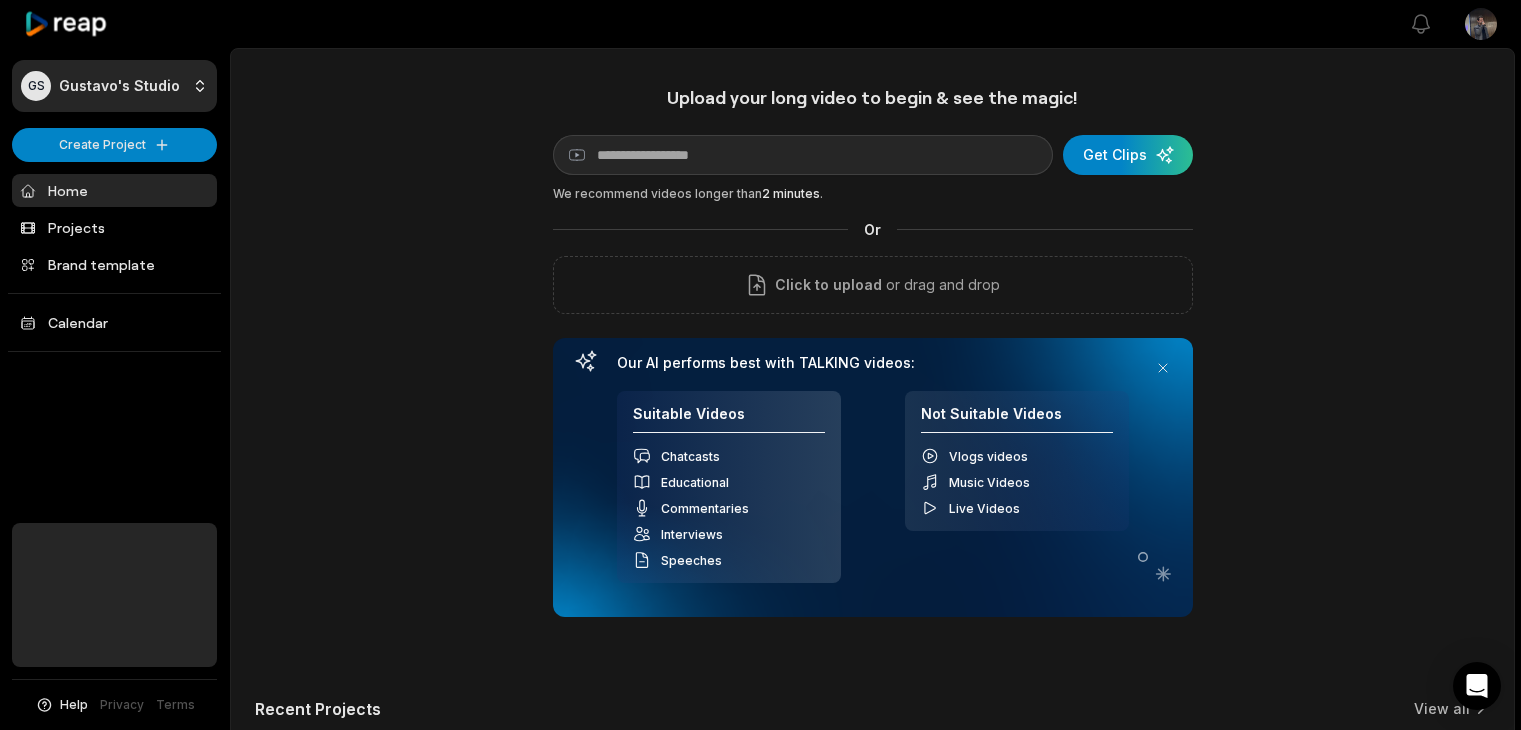 scroll, scrollTop: 0, scrollLeft: 0, axis: both 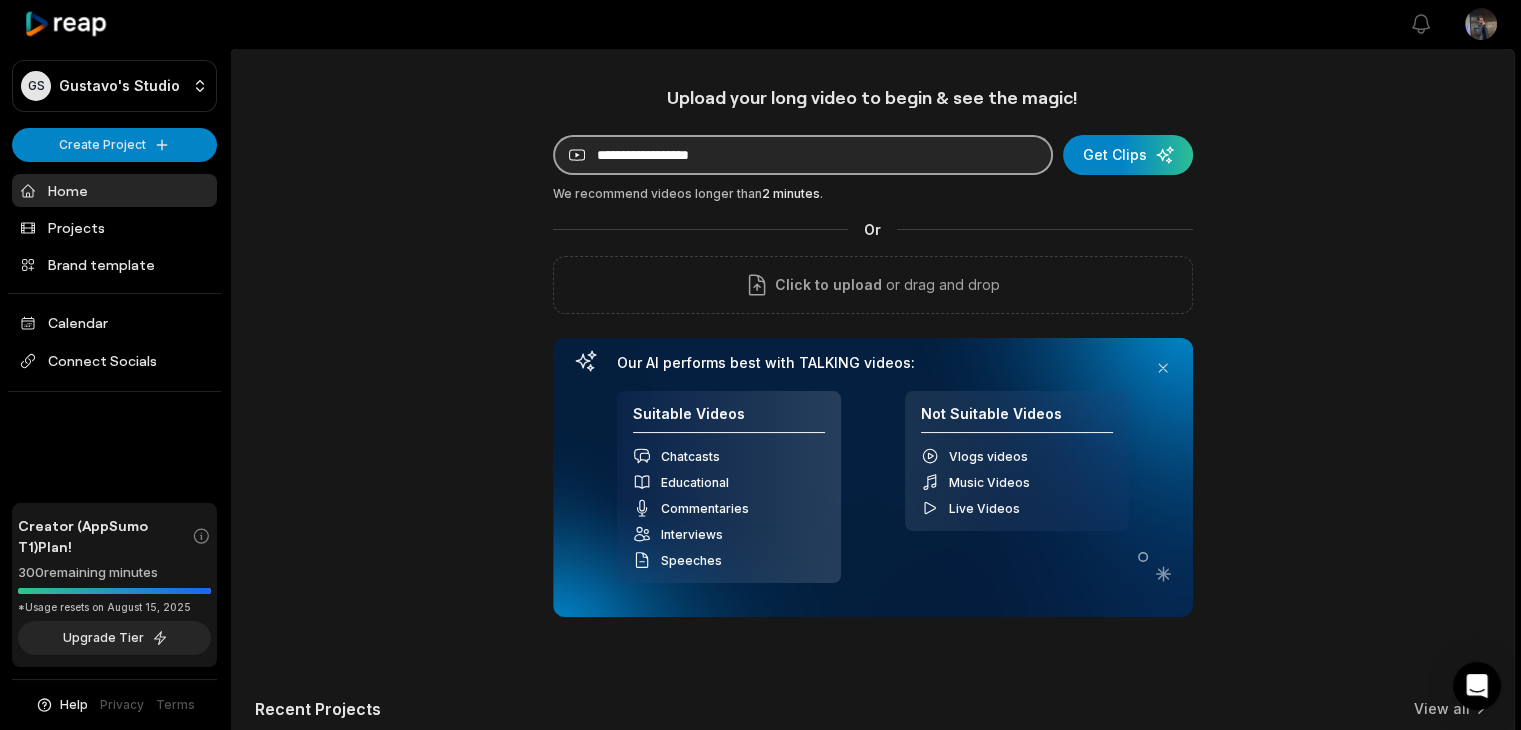 click at bounding box center (803, 155) 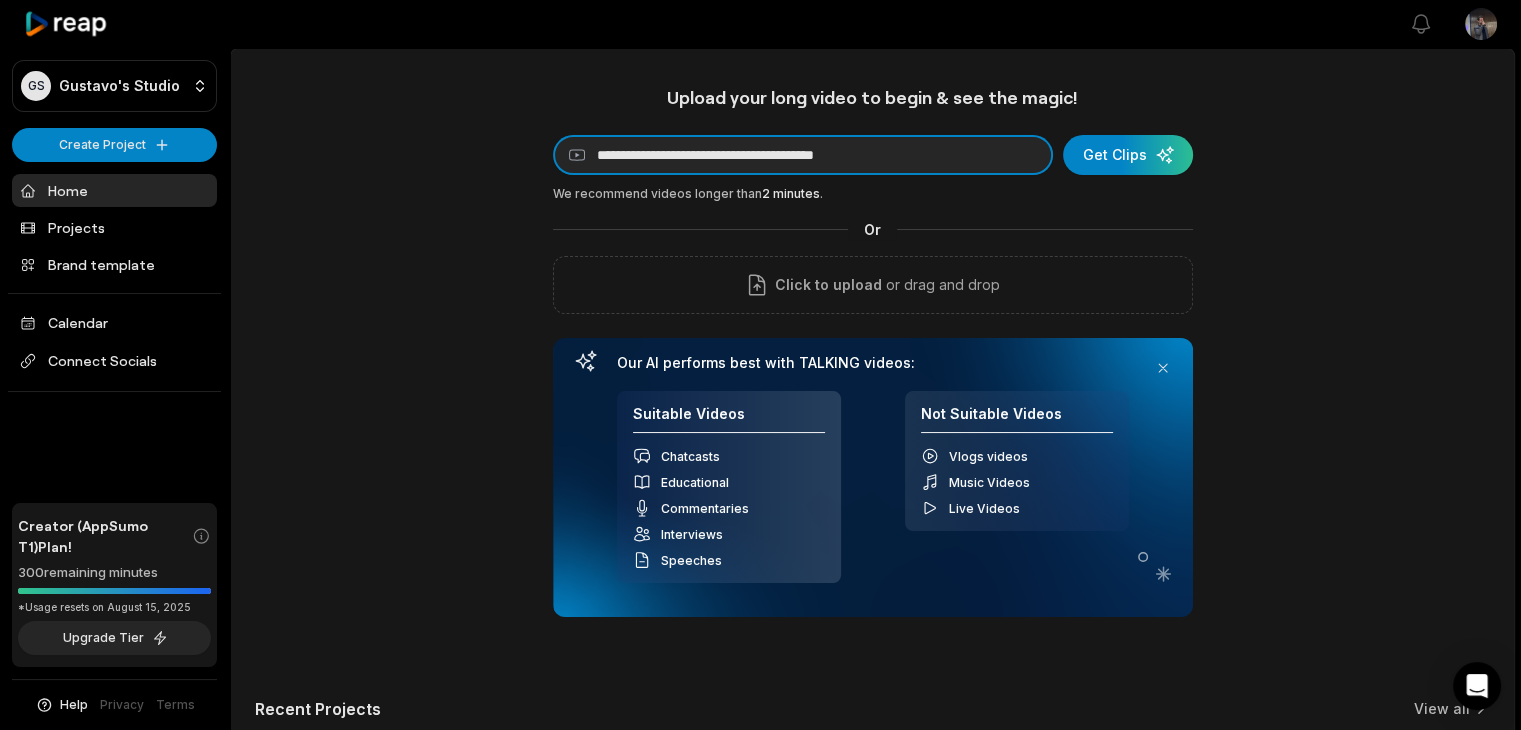 type on "**********" 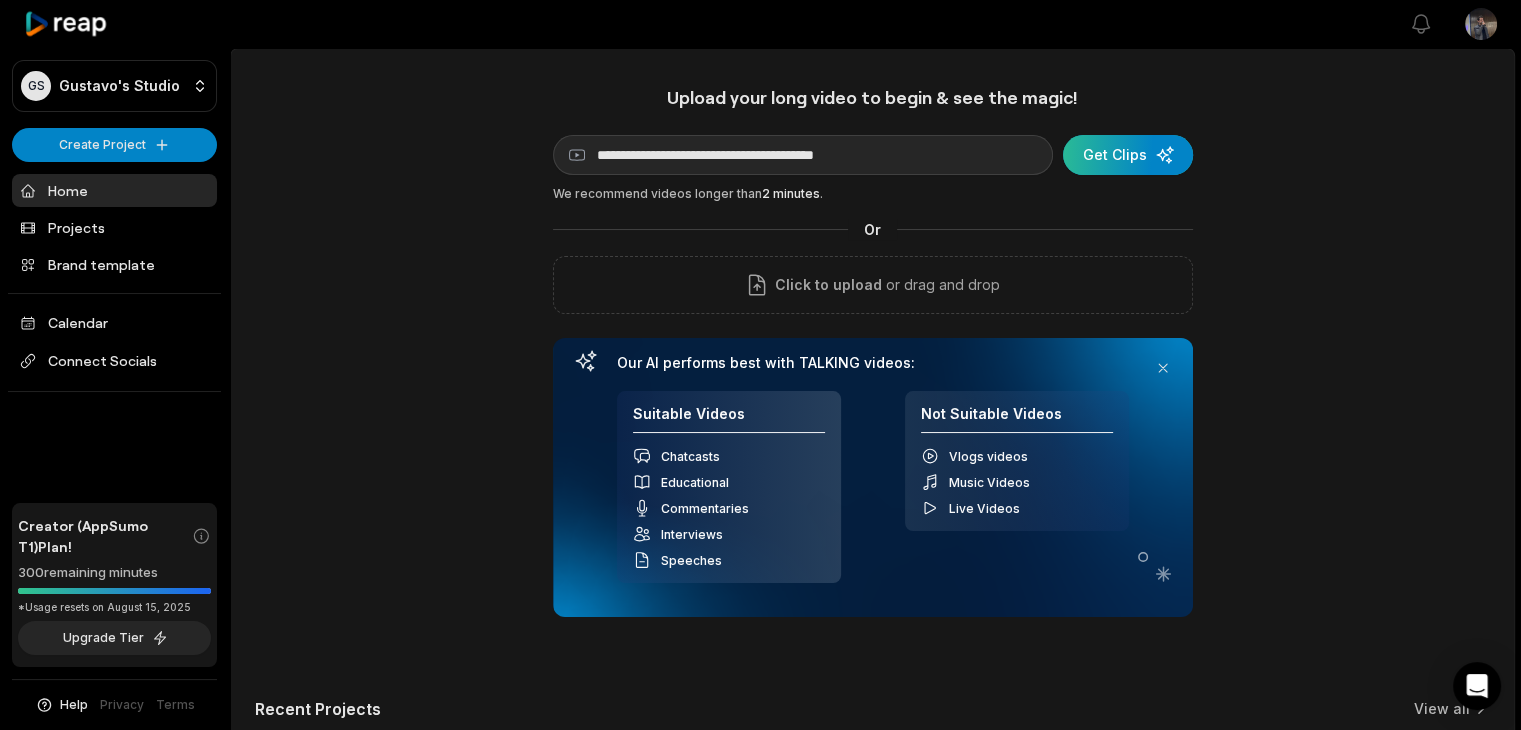 click at bounding box center [1128, 155] 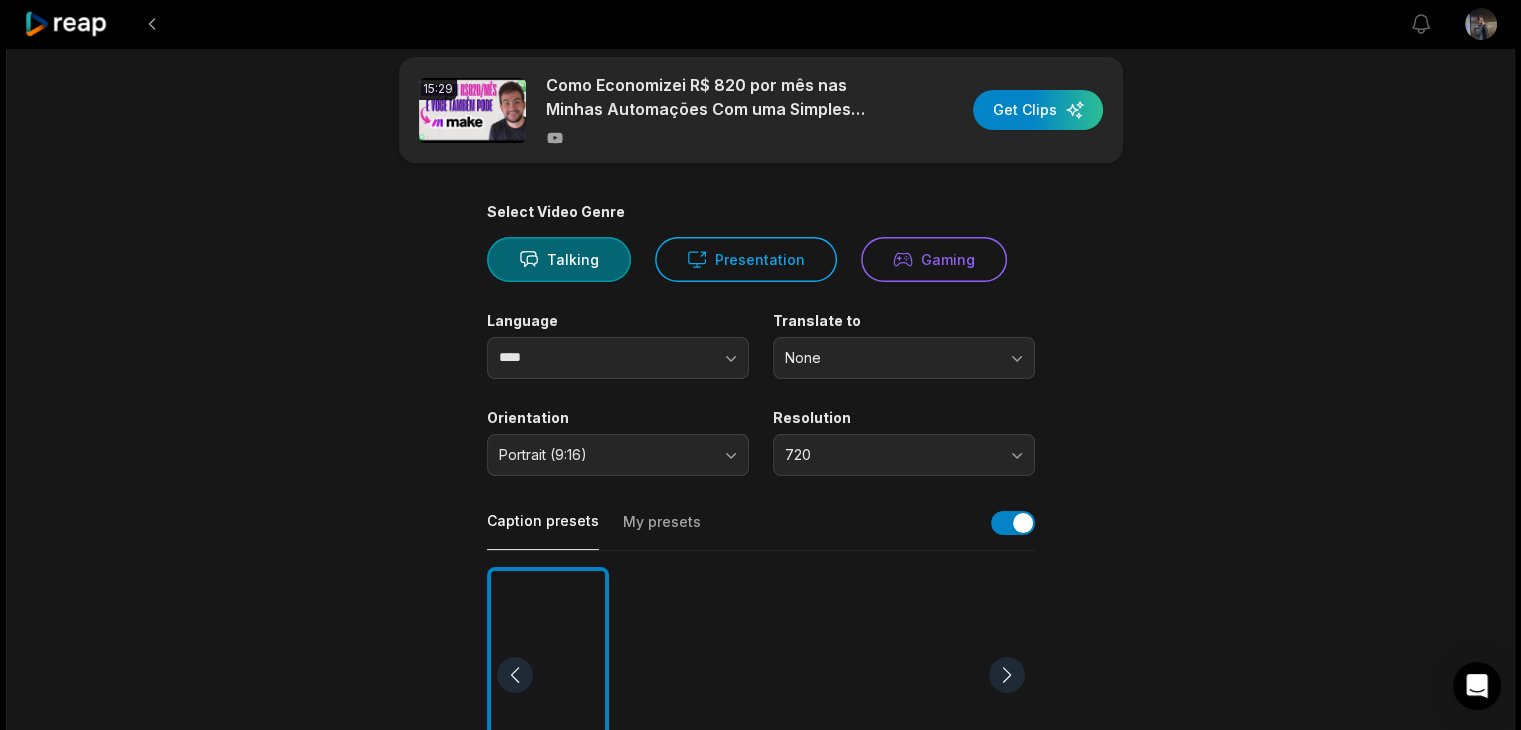 scroll, scrollTop: 0, scrollLeft: 0, axis: both 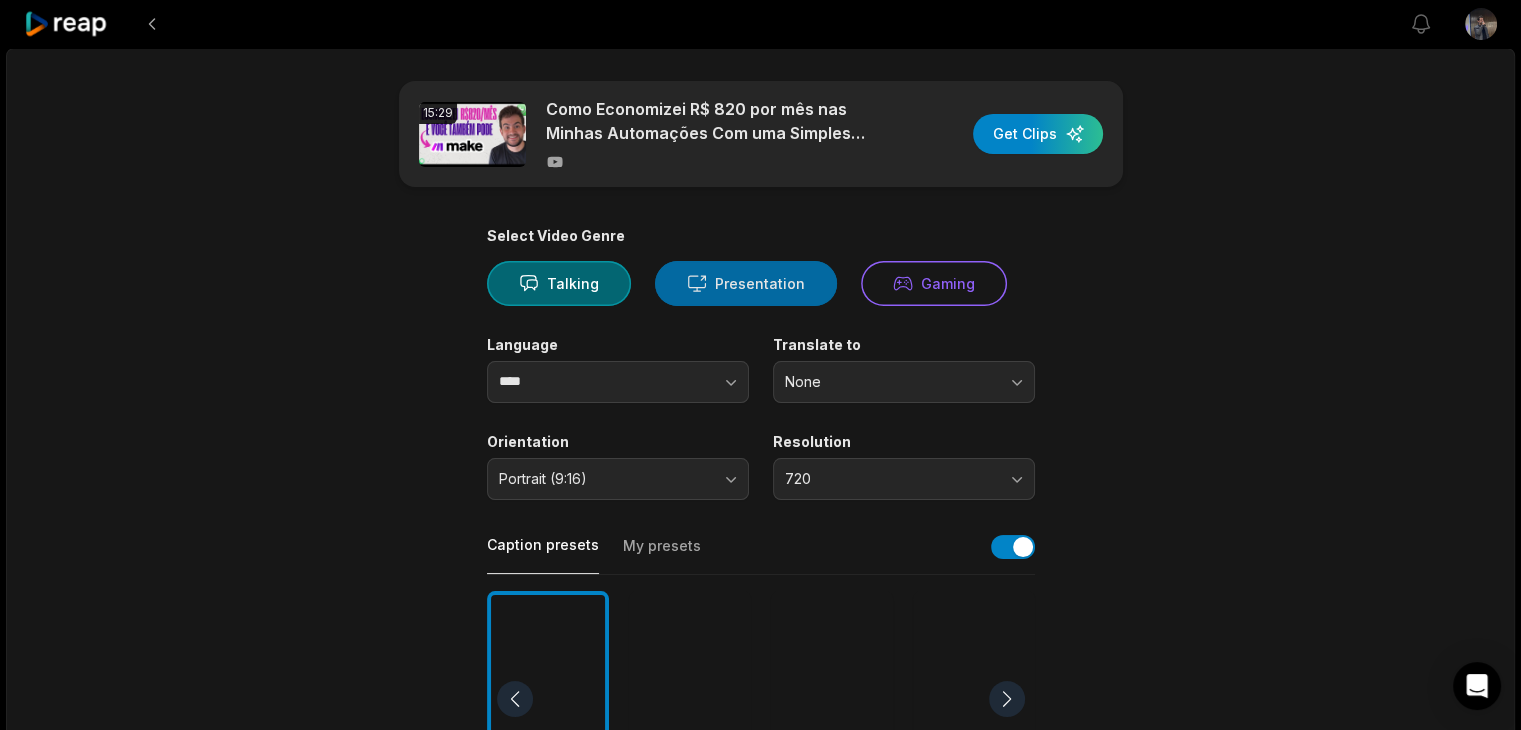 drag, startPoint x: 731, startPoint y: 286, endPoint x: 1080, endPoint y: 351, distance: 355.0014 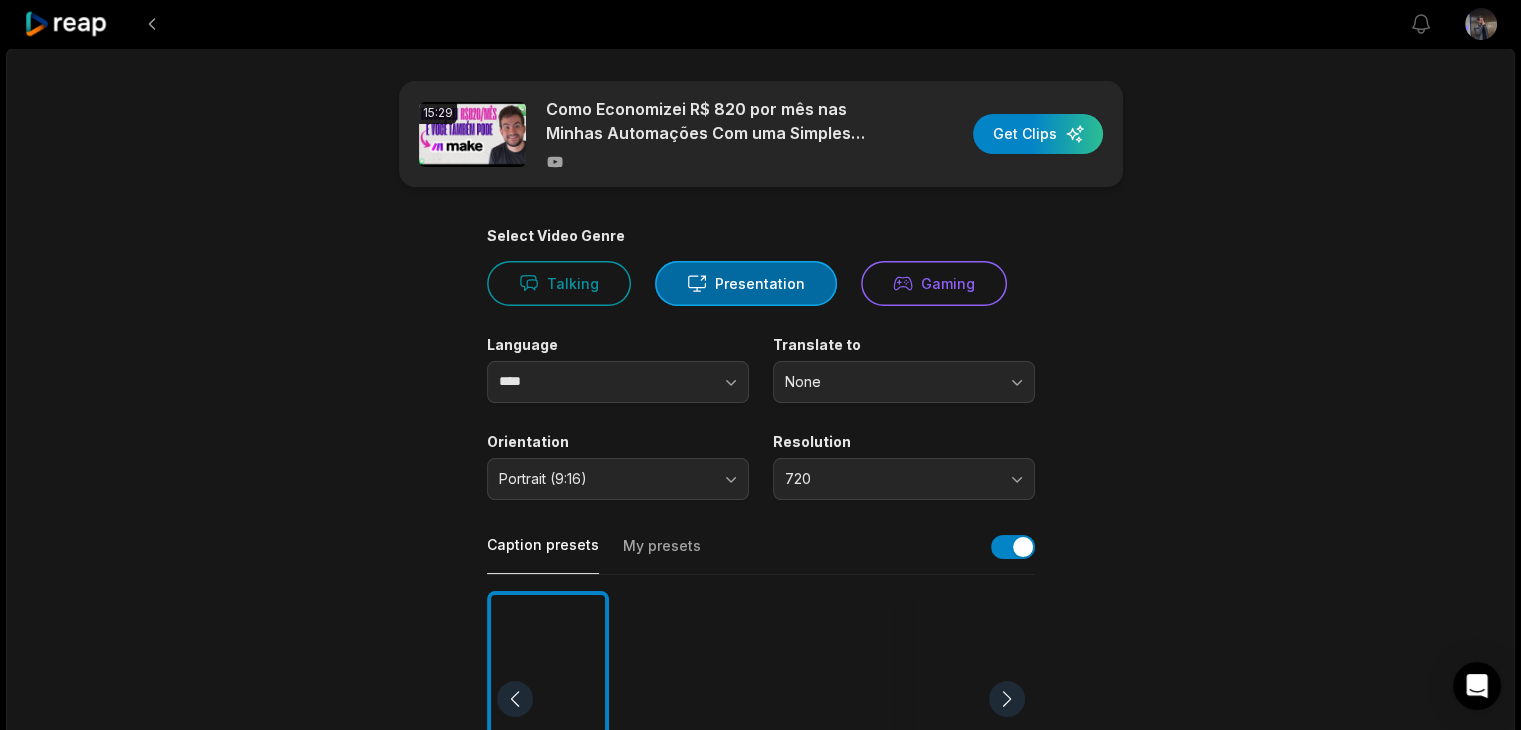 click on "Select Video Genre Talking Presentation Gaming Language **** Translate to None Orientation Portrait (9:16) Resolution 720 Caption presets My presets Deep Diver Popping Beasty YC Playdate Pet Zen More Presets Processing Time Frame 00:00 15:29 Auto Clip Length <30s 30s-60s 60s-90s 90s-3min Clip Topics (optional) Add specific topics that you want AI to clip from the video." at bounding box center [761, 766] 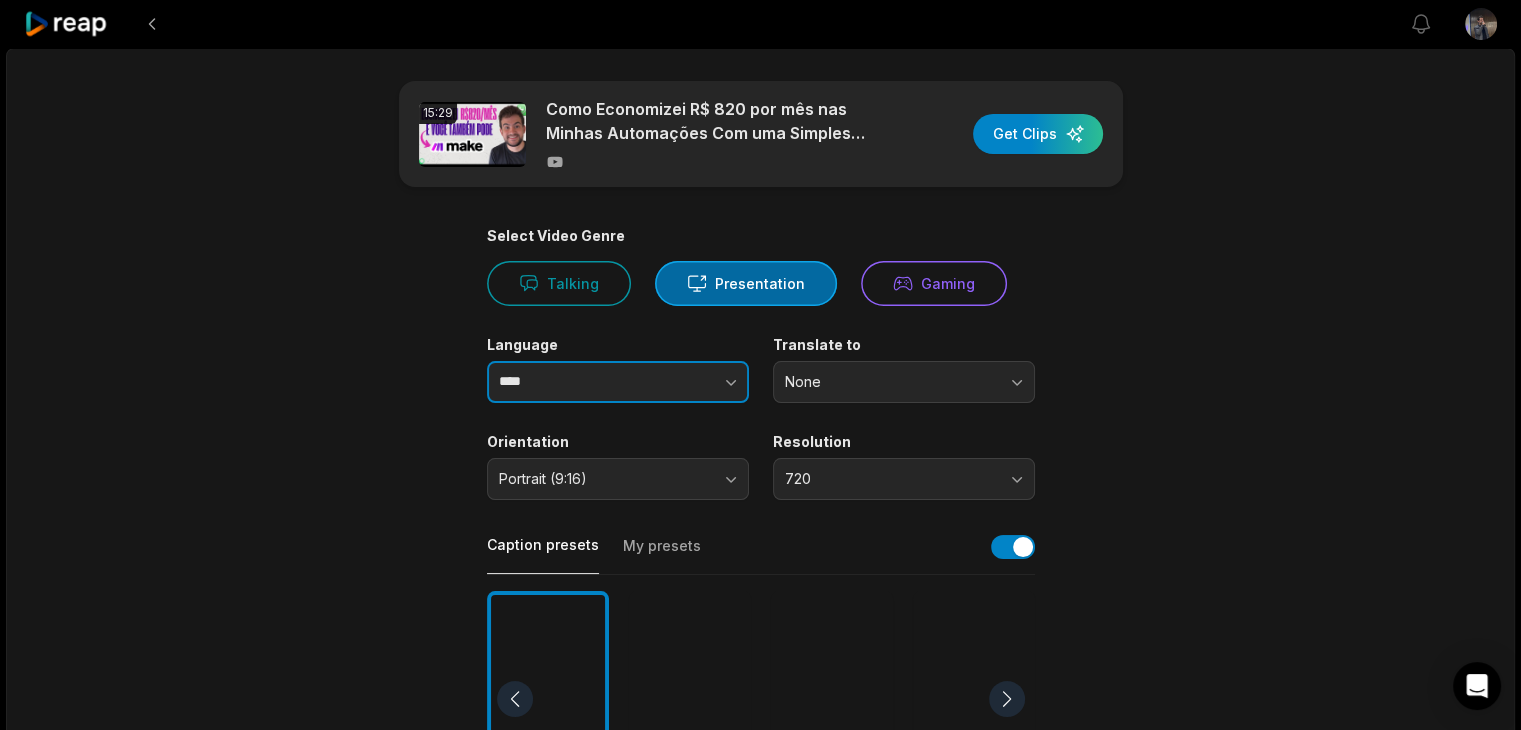 click on "****" at bounding box center (618, 382) 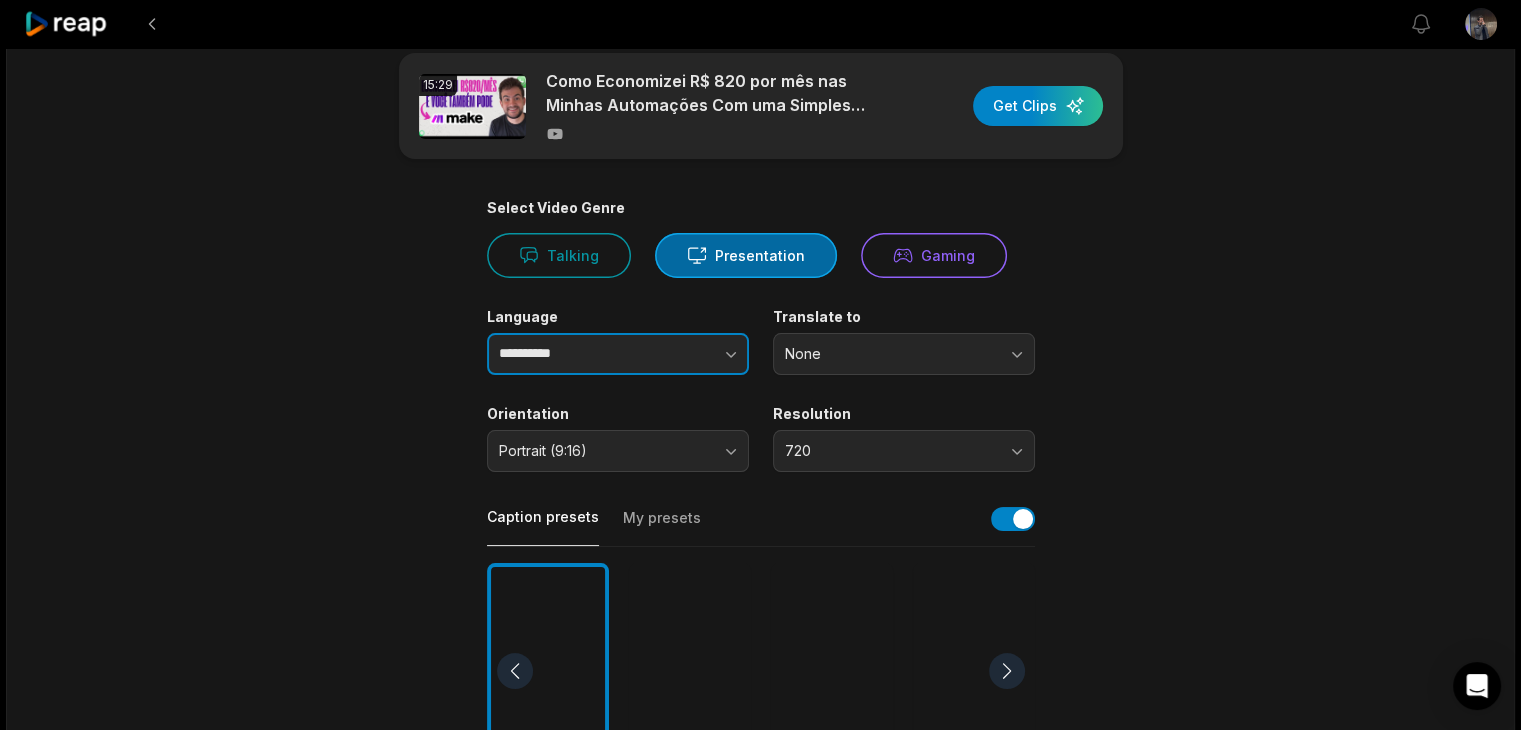 scroll, scrollTop: 0, scrollLeft: 0, axis: both 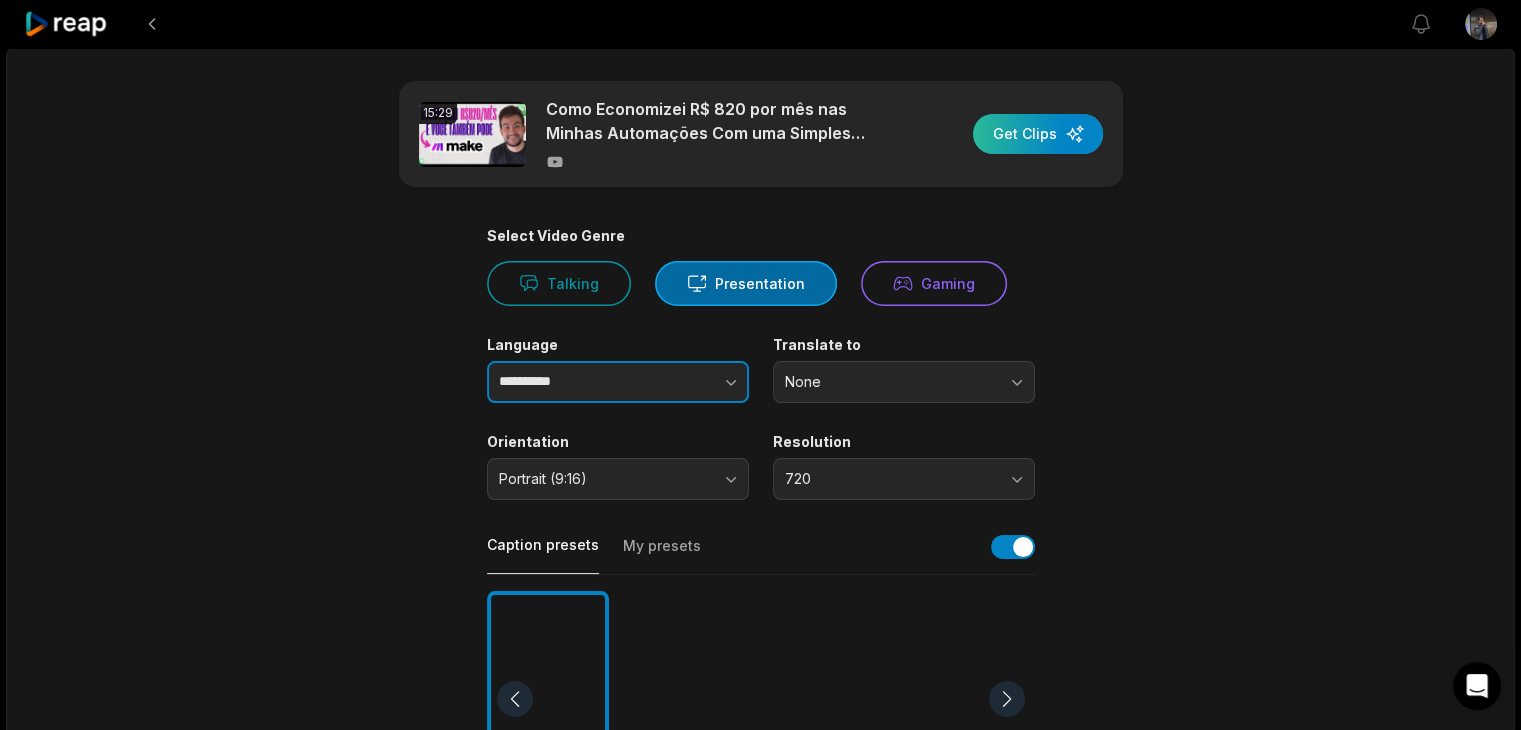 type on "**********" 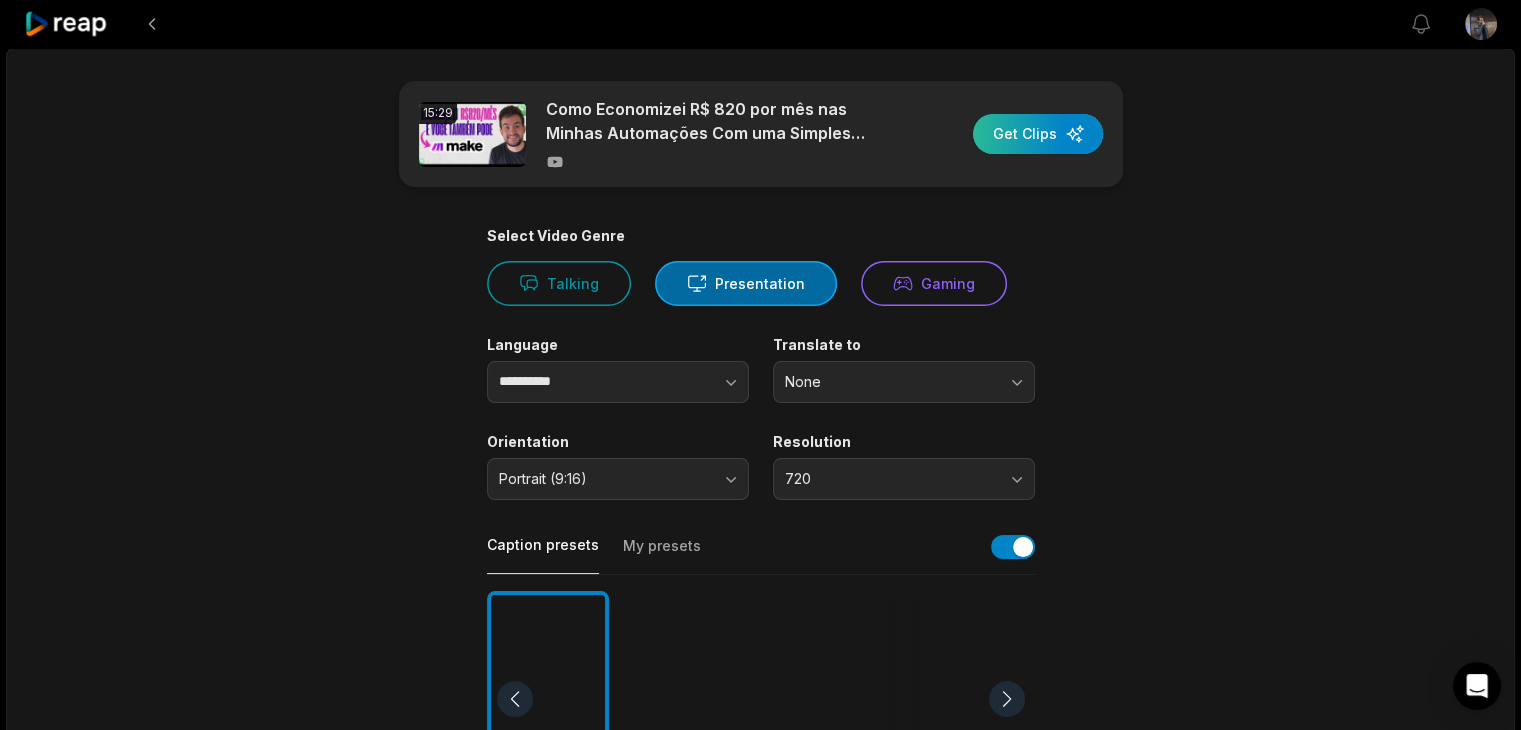 click at bounding box center [1038, 134] 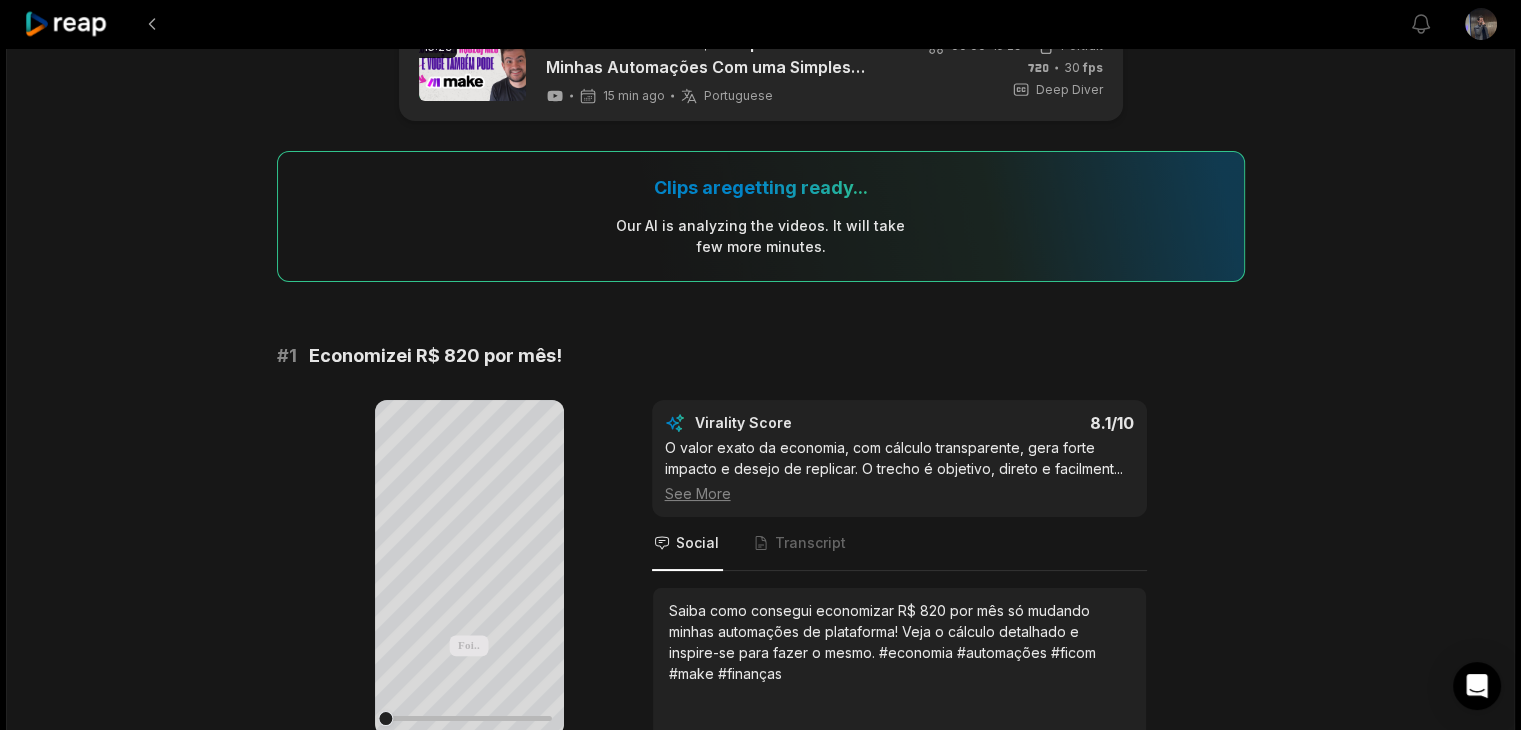 scroll, scrollTop: 200, scrollLeft: 0, axis: vertical 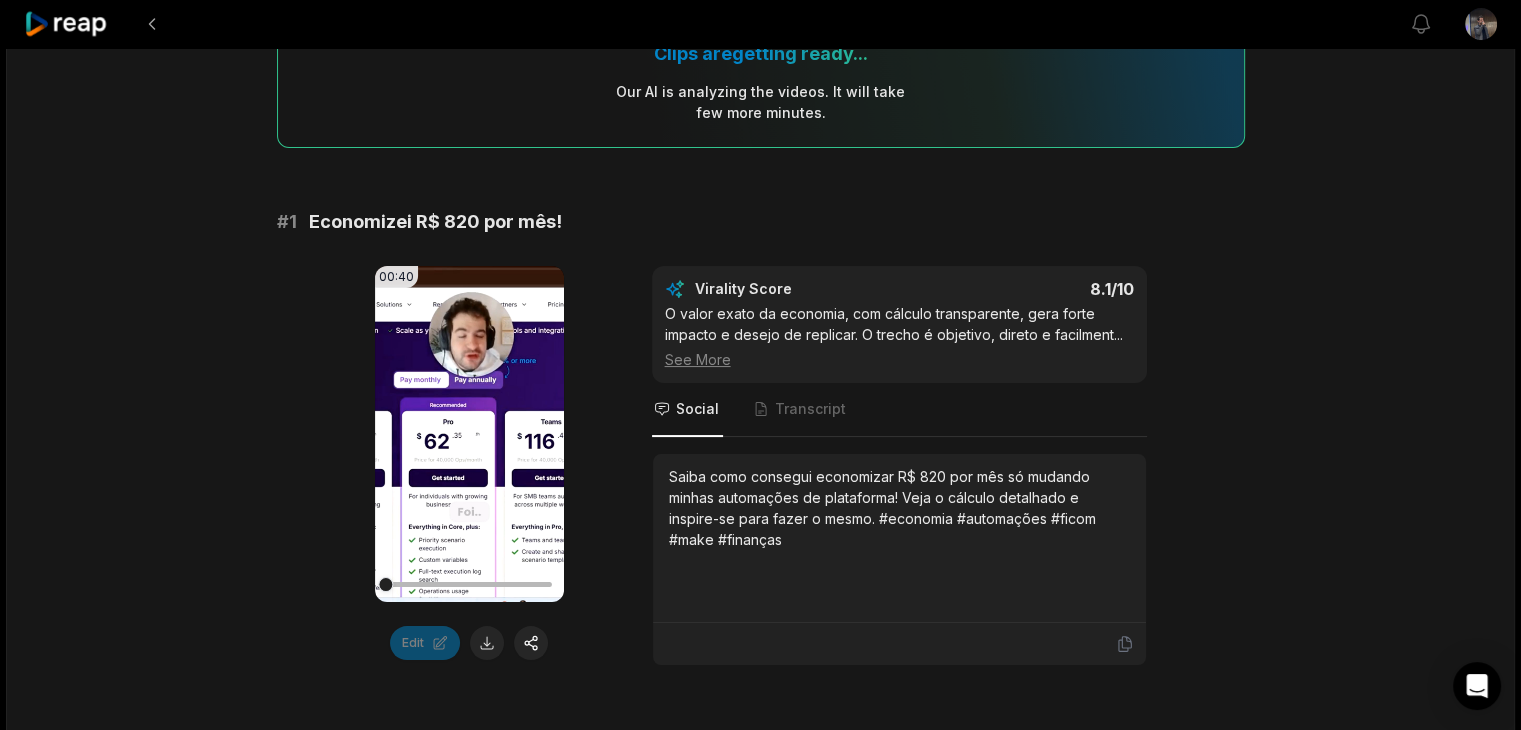 click on "Your browser does not support mp4 format." at bounding box center (469, 434) 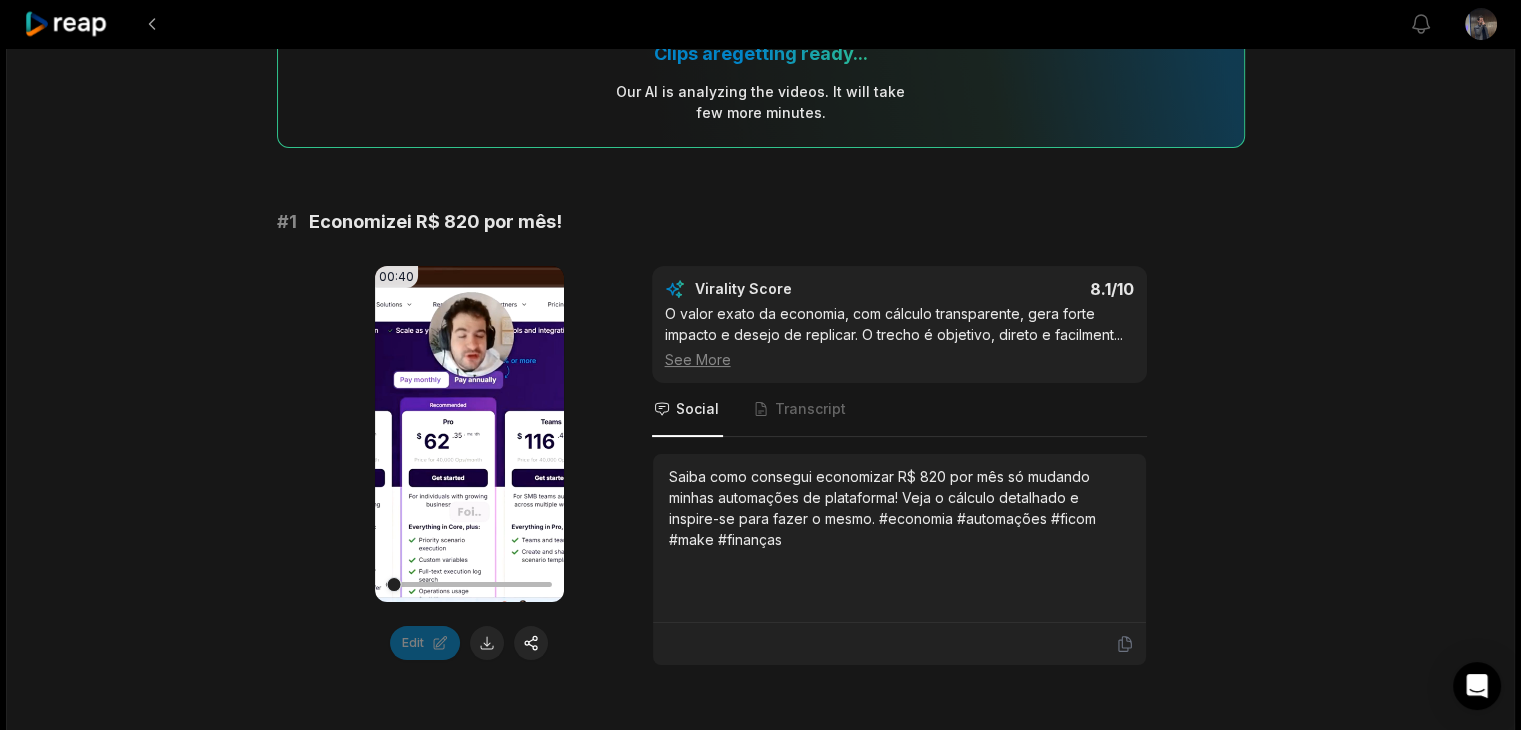 click at bounding box center [469, 584] 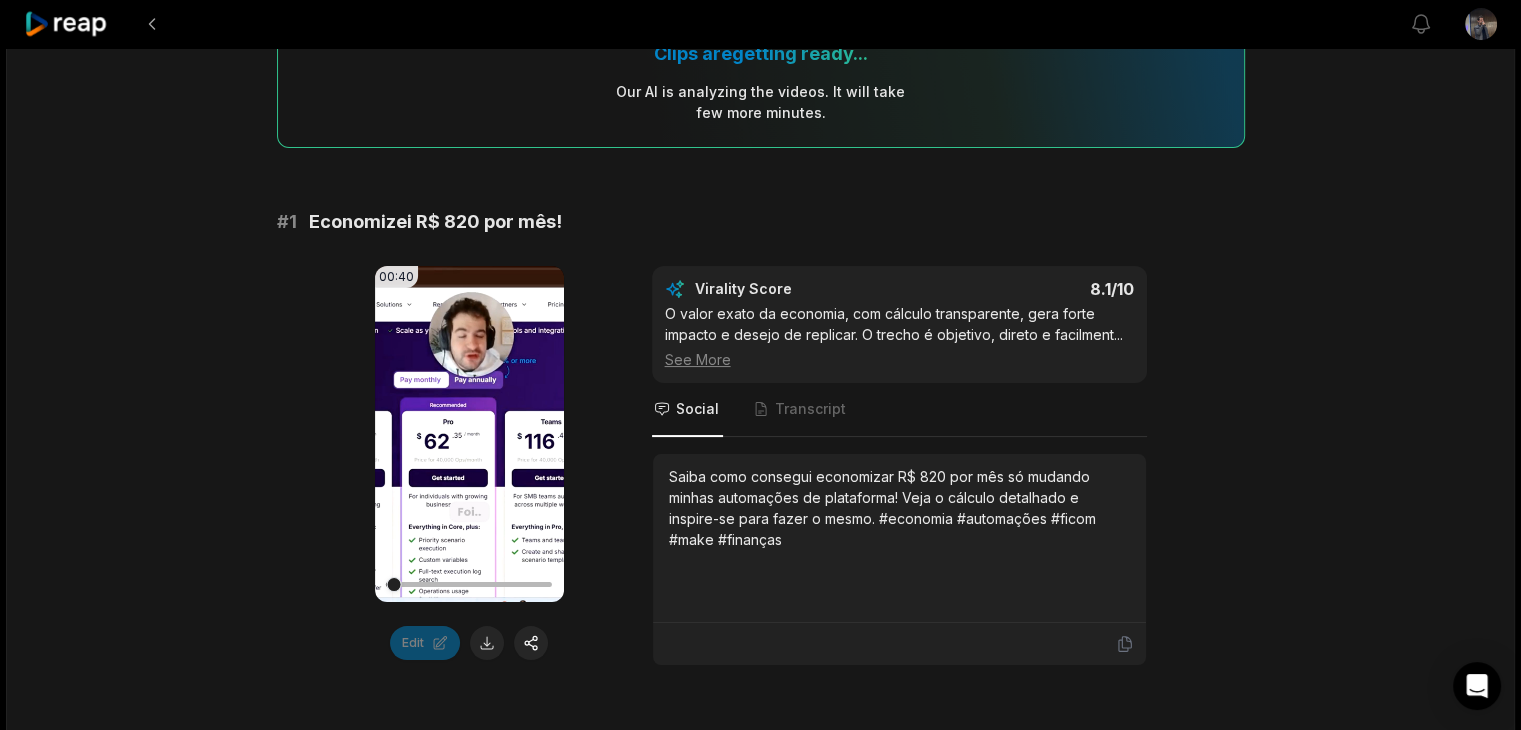click 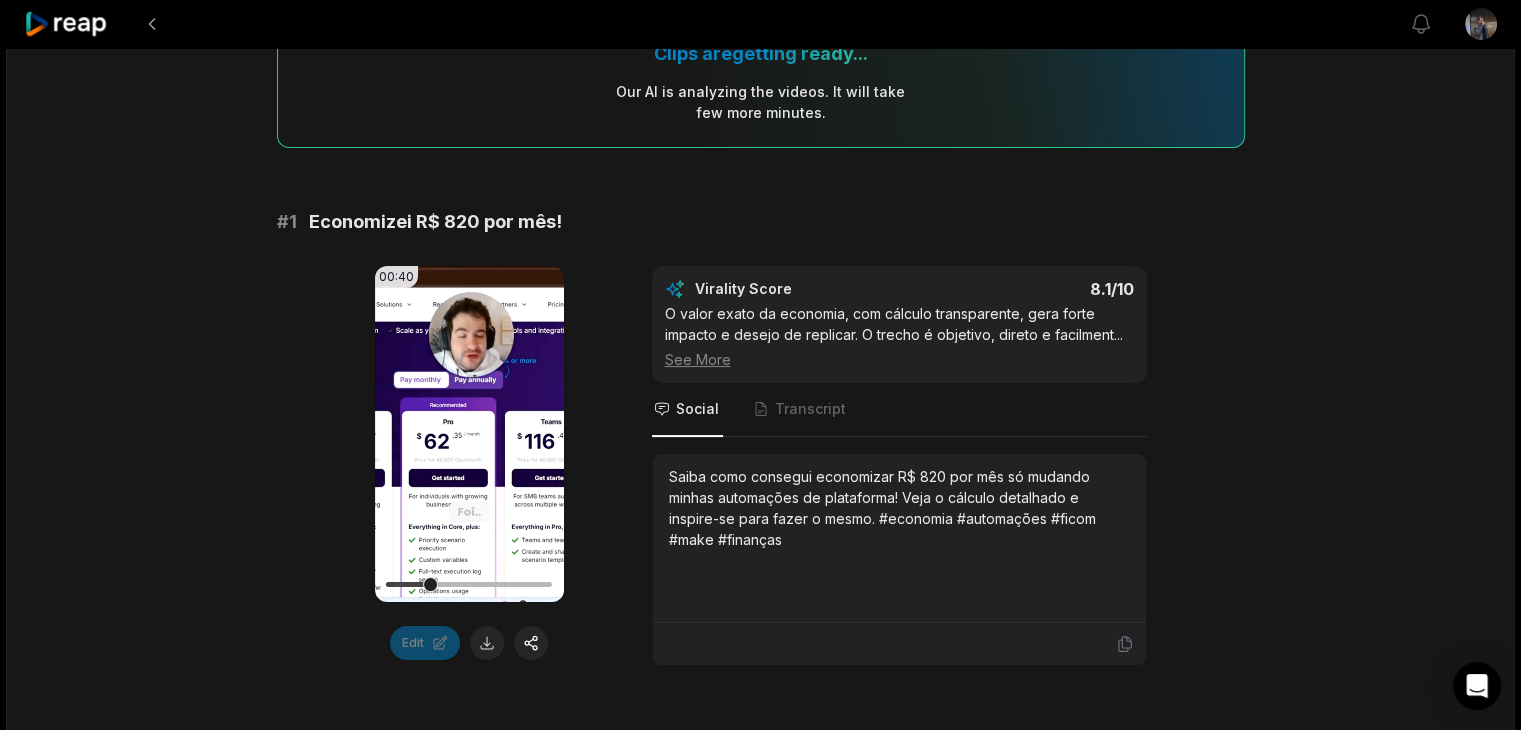 click on "00:40 Your browser does not support mp4 format. Edit Virality Score 8.1 /10 O valor exato da economia, com cálculo transparente, gera forte impacto e desejo de replicar. O trecho é objetivo, direto e facilment ...   See More Social Transcript Saiba como consegui economizar R$ 820 por mês só mudando minhas automações de plataforma! Veja o cálculo detalhado e inspire-se para fazer o mesmo. #economia #automações #ficom #make #finanças" at bounding box center (761, 466) 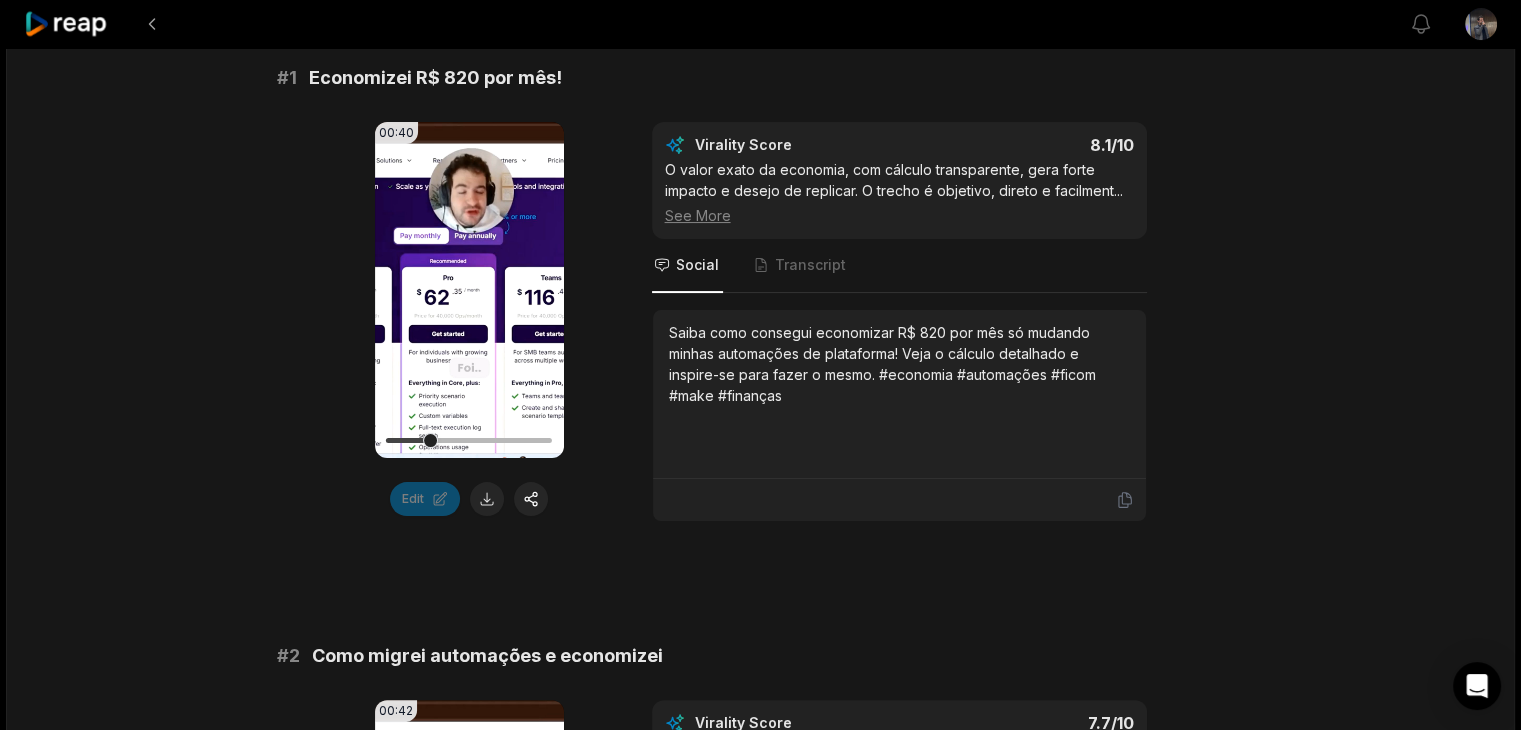 click on "Como migrei automações e economizei" at bounding box center (487, 656) 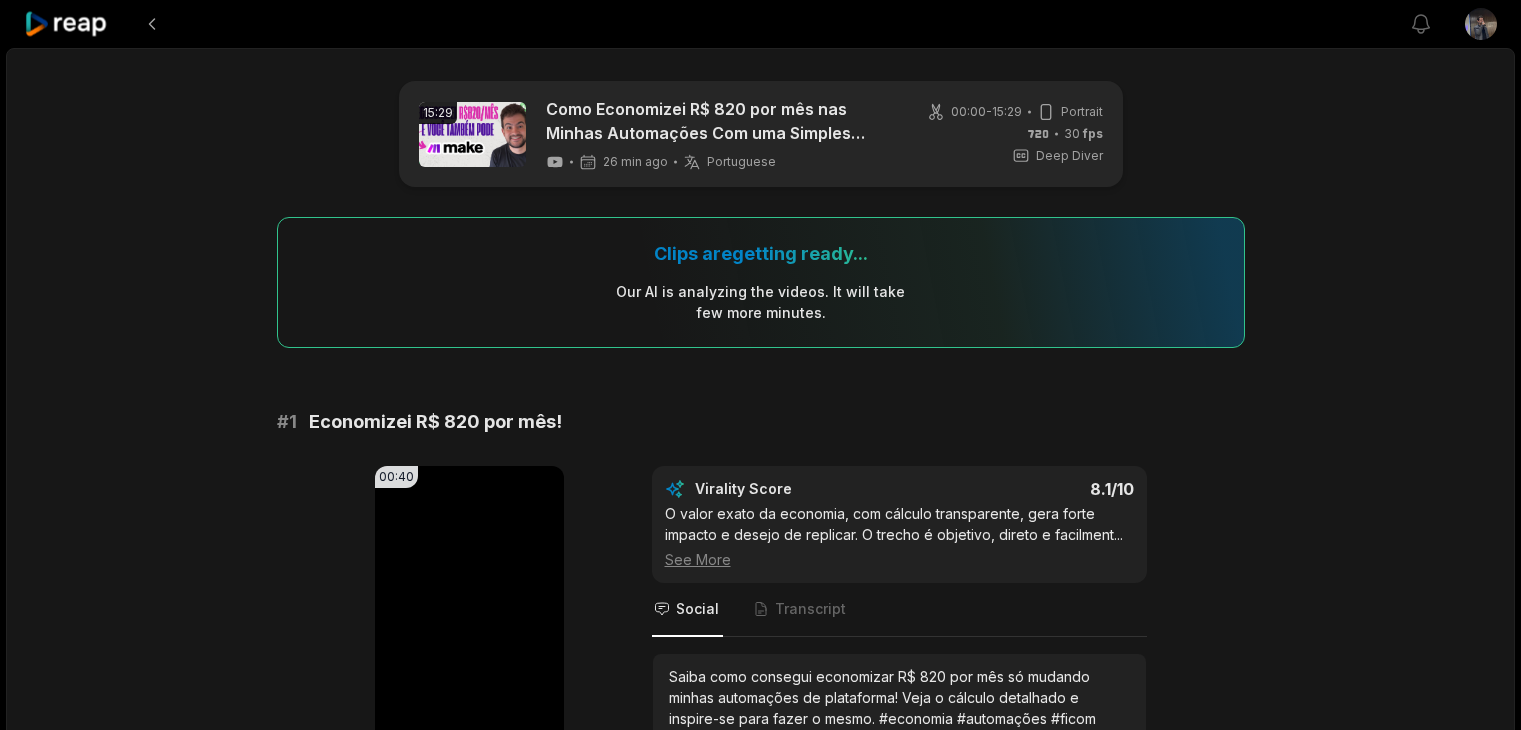 scroll, scrollTop: 100, scrollLeft: 0, axis: vertical 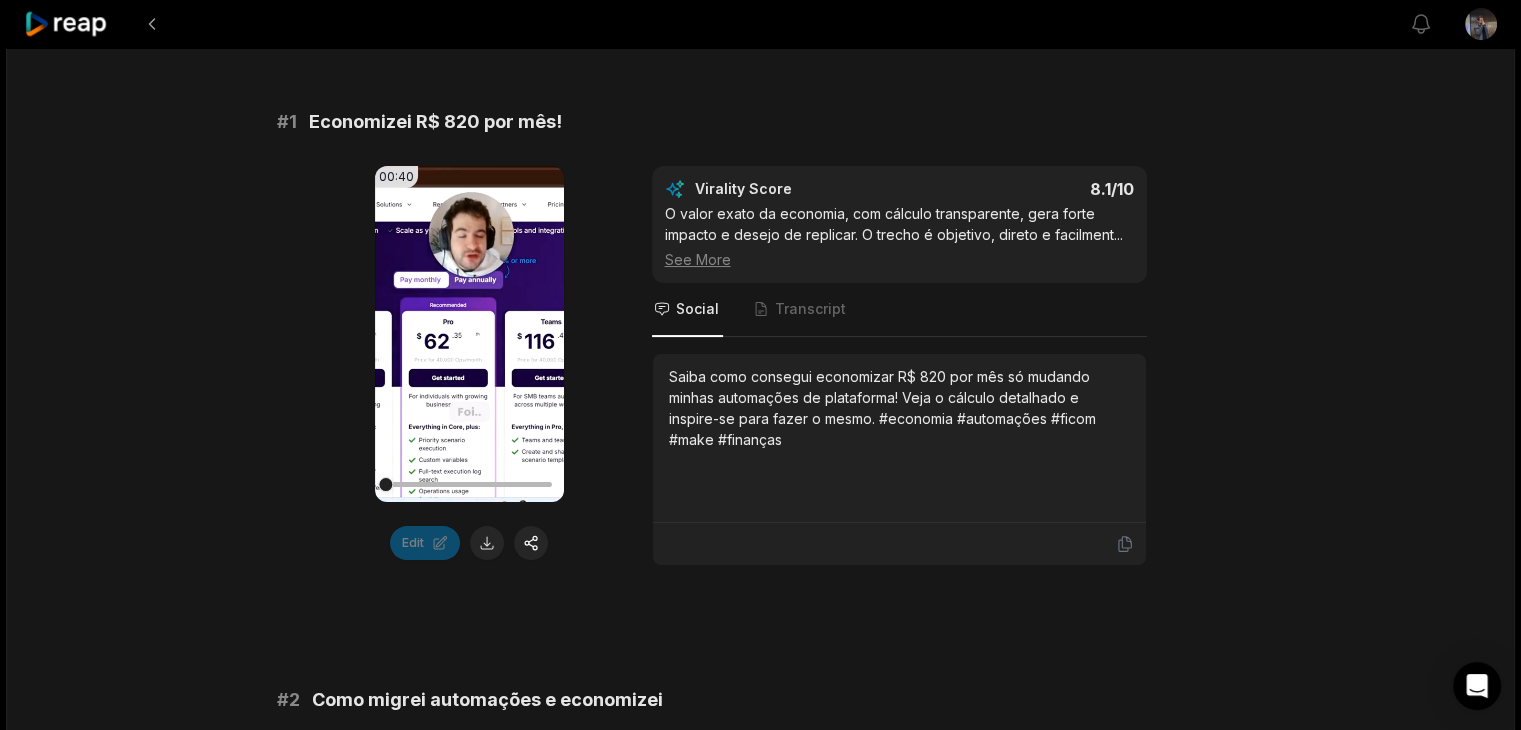 click on "Your browser does not support mp4 format." at bounding box center (469, 334) 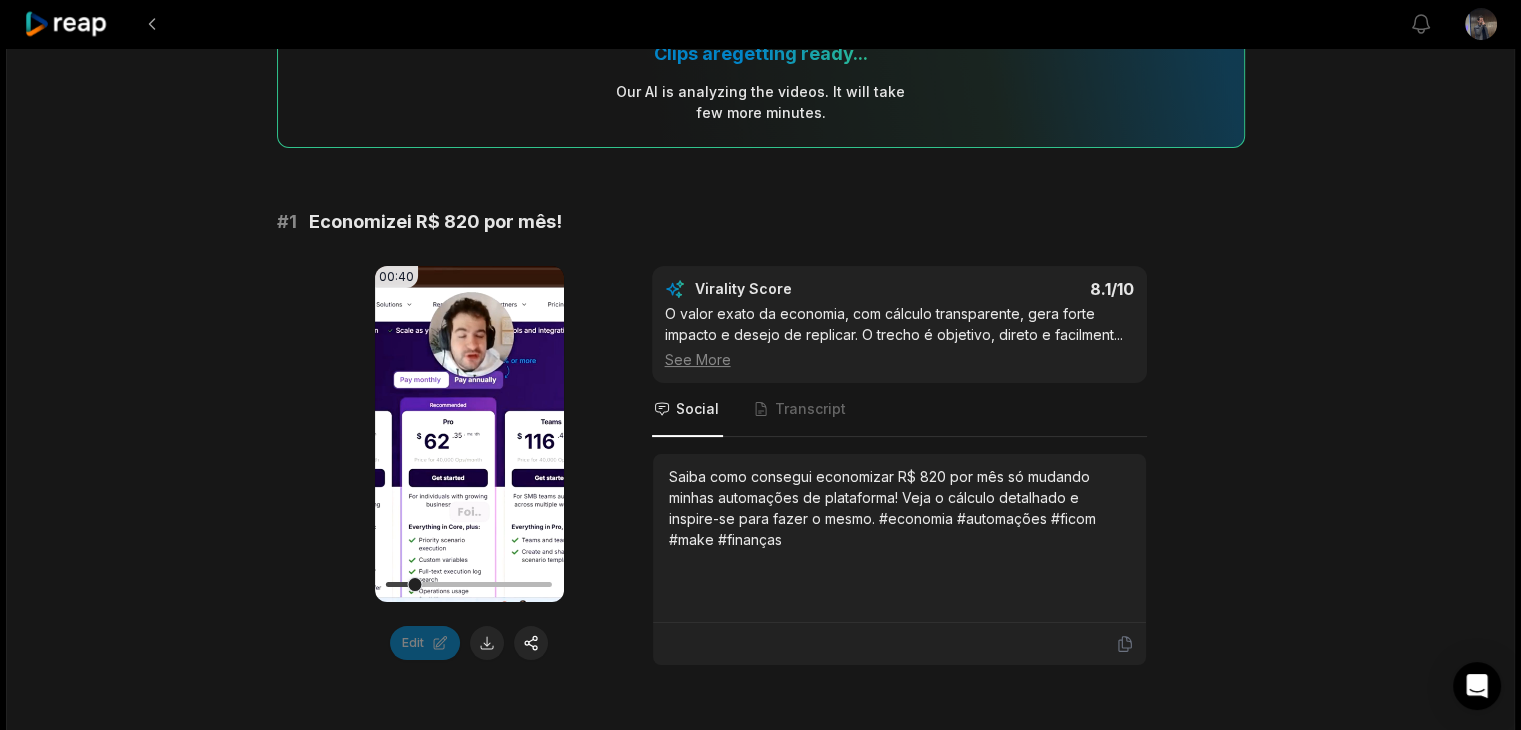click on "Your browser does not support mp4 format." at bounding box center [469, 434] 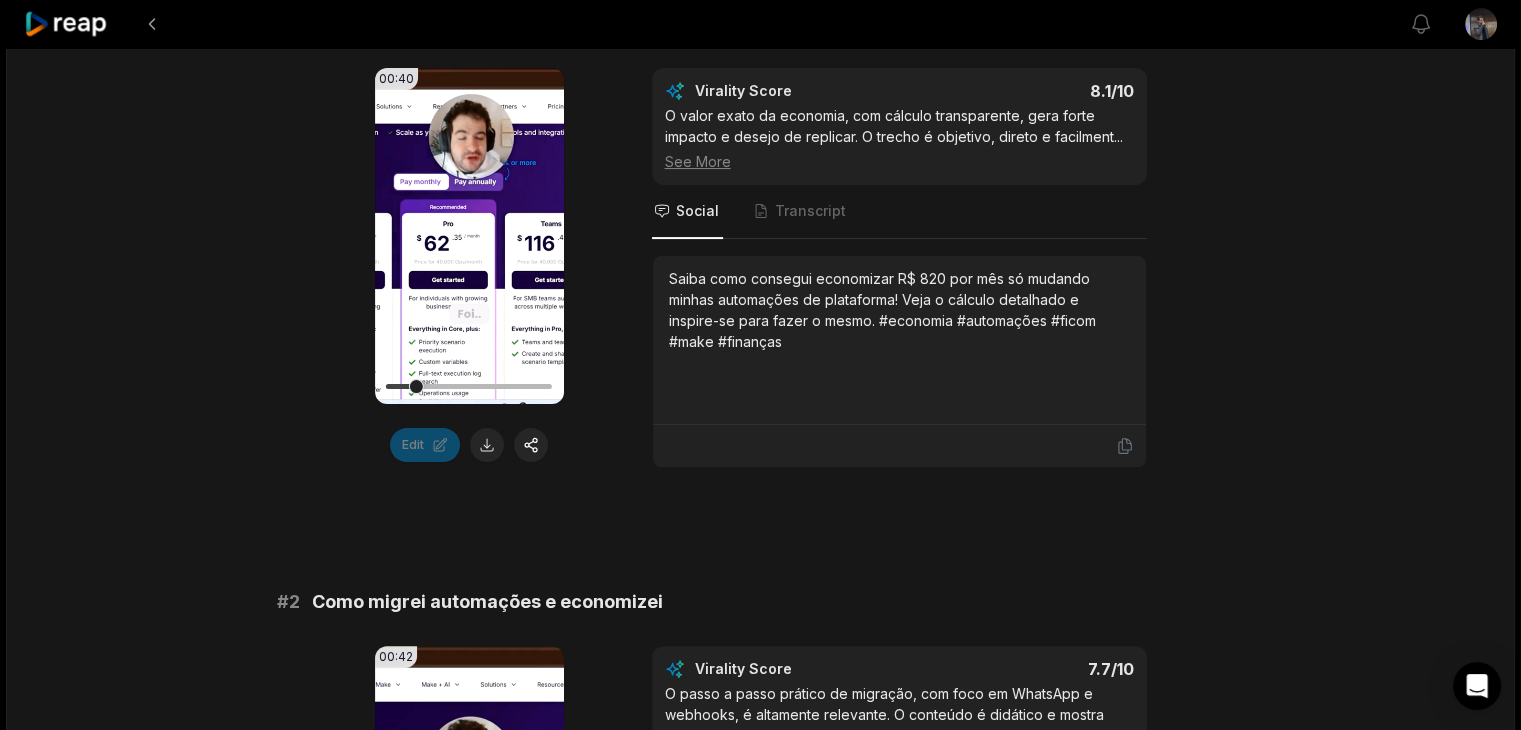 scroll, scrollTop: 800, scrollLeft: 0, axis: vertical 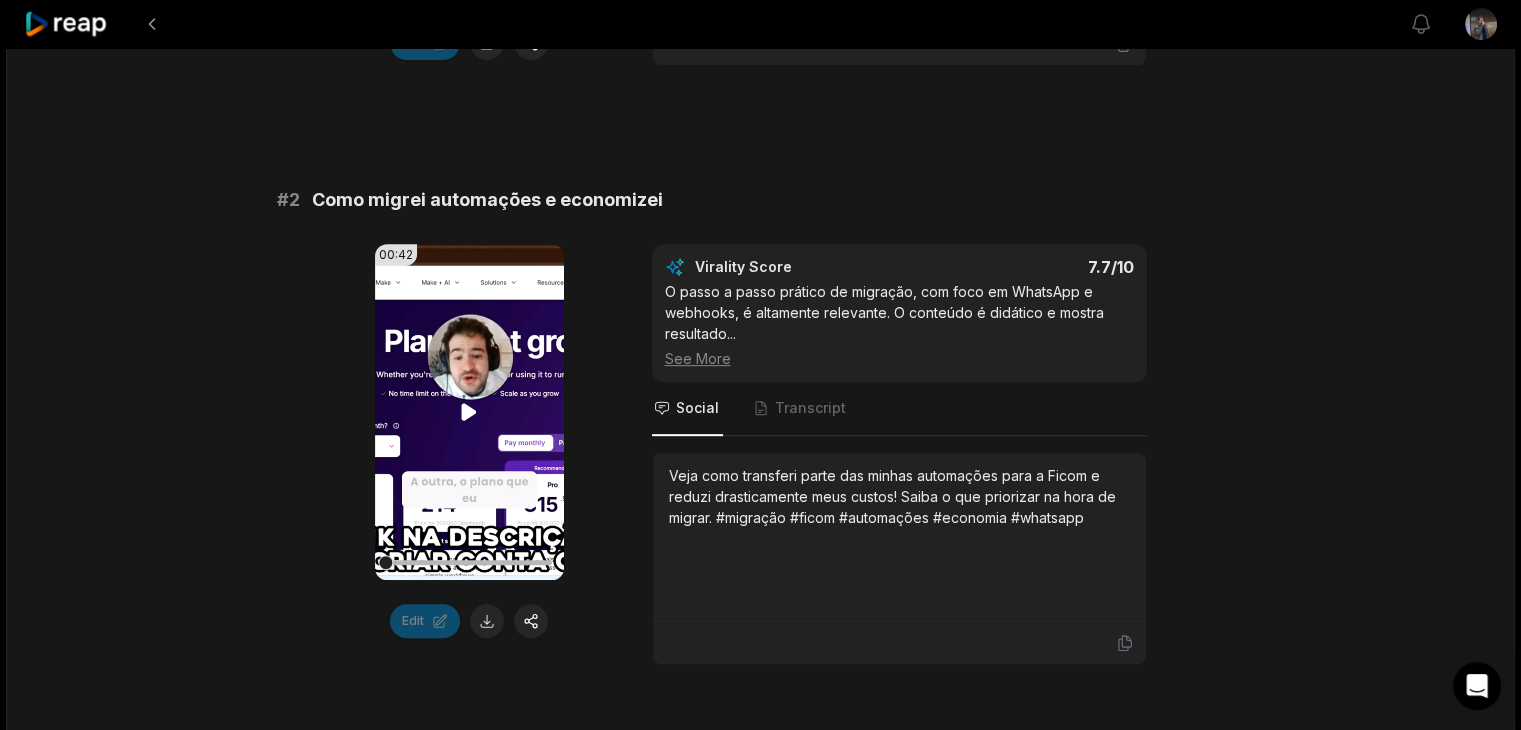 click on "Your browser does not support mp4 format." at bounding box center (469, 412) 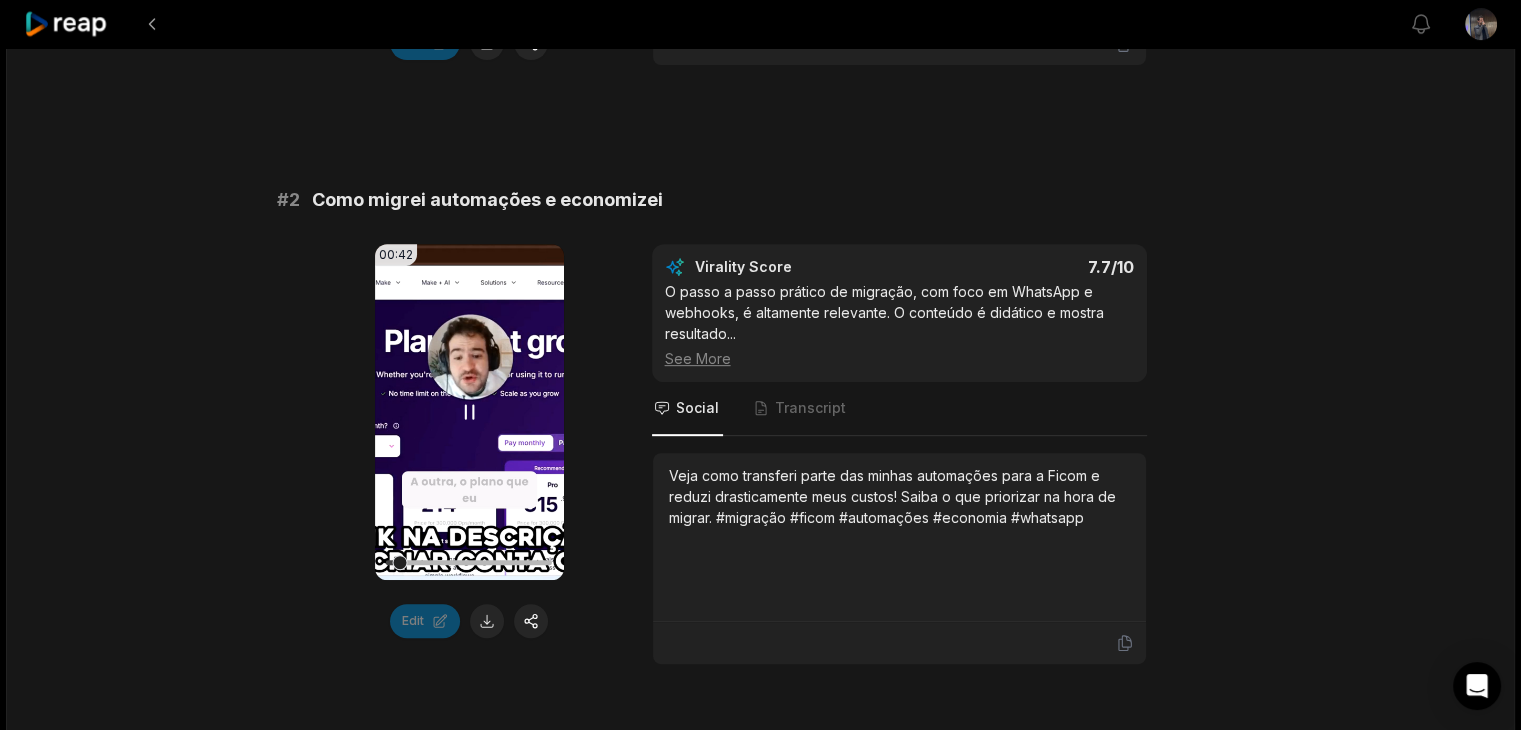 drag, startPoint x: 407, startPoint y: 561, endPoint x: 421, endPoint y: 564, distance: 14.3178215 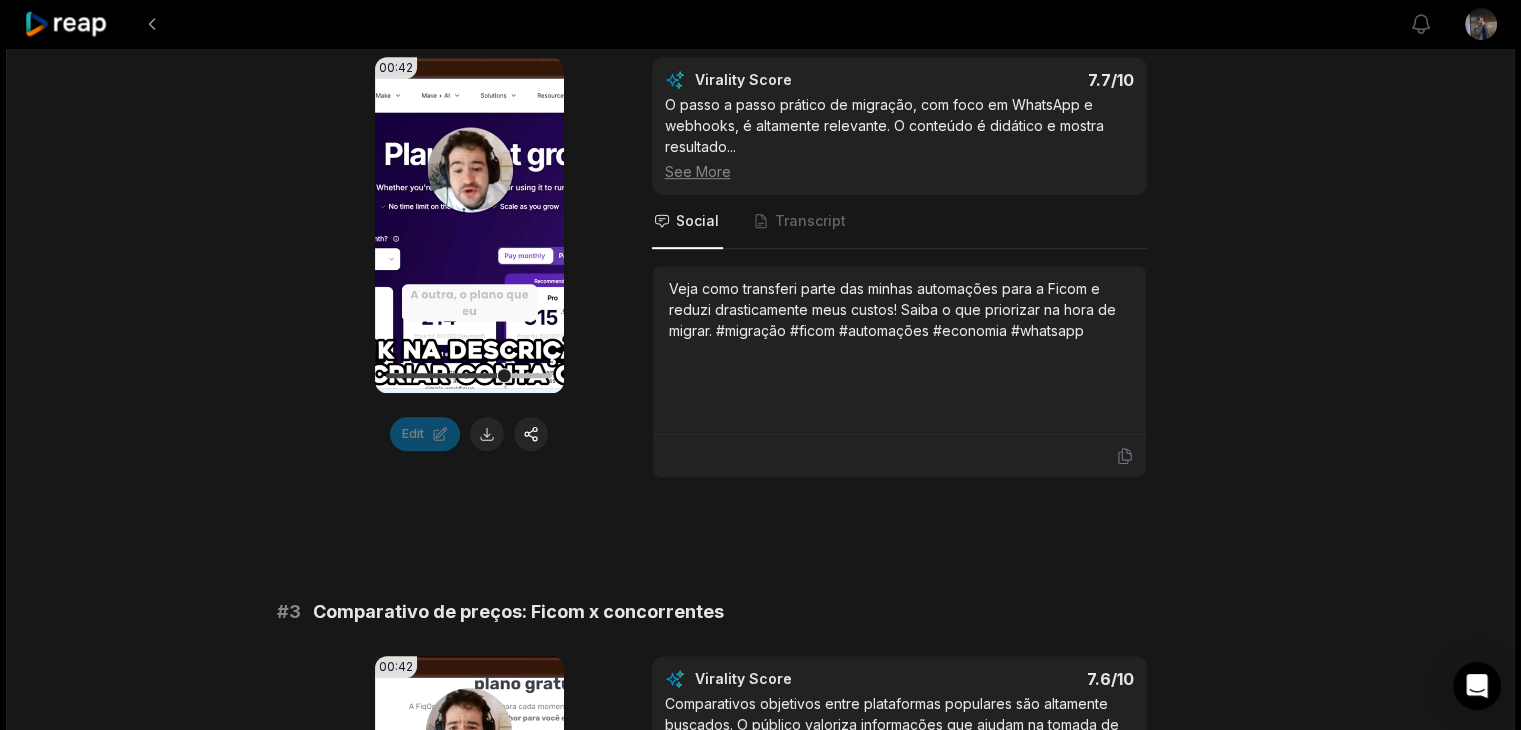 scroll, scrollTop: 1000, scrollLeft: 0, axis: vertical 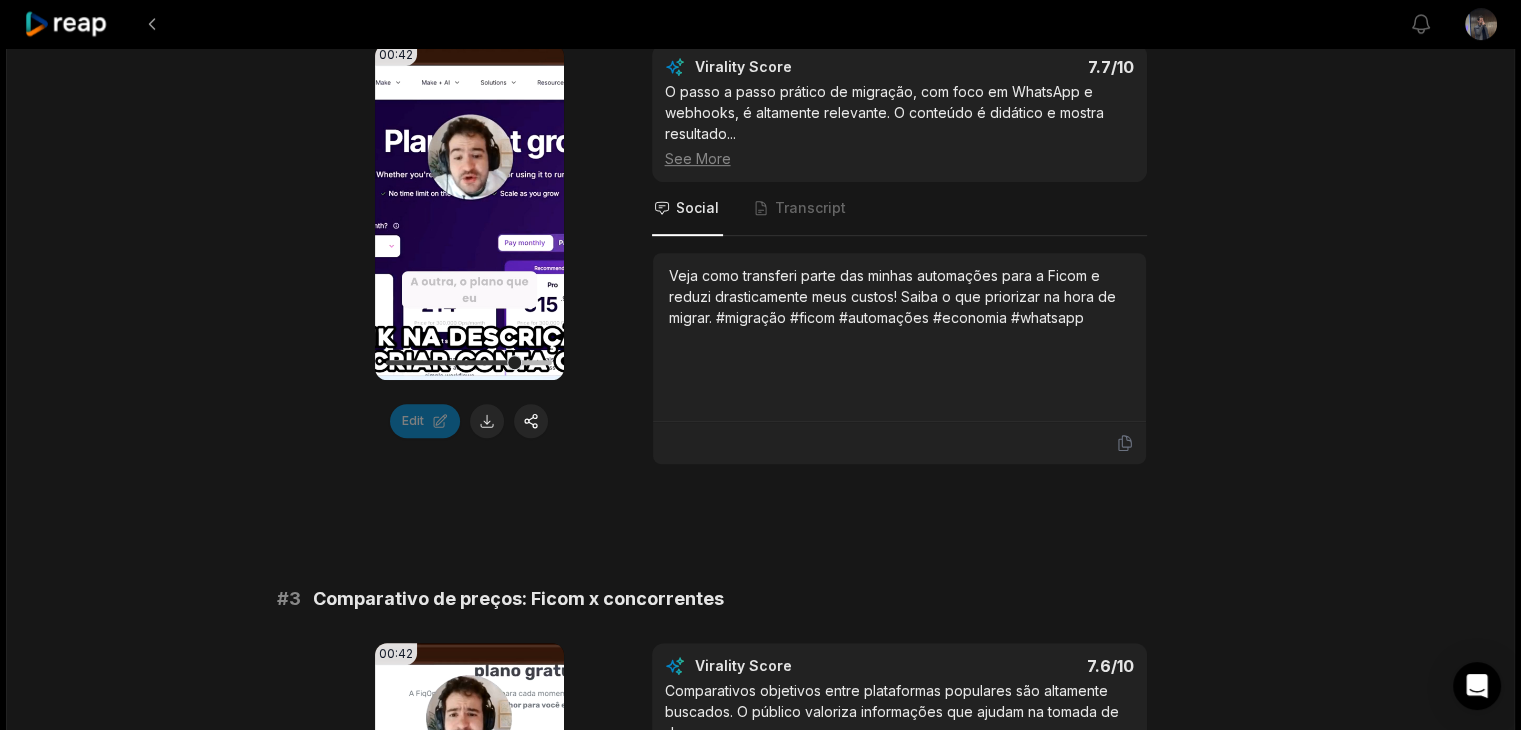 click on "Veja como transferi parte das minhas automações para a Ficom e reduzi drasticamente meus custos! Saiba o que priorizar na hora de migrar. #migração #ficom #automações #economia #whatsapp" at bounding box center (899, 296) 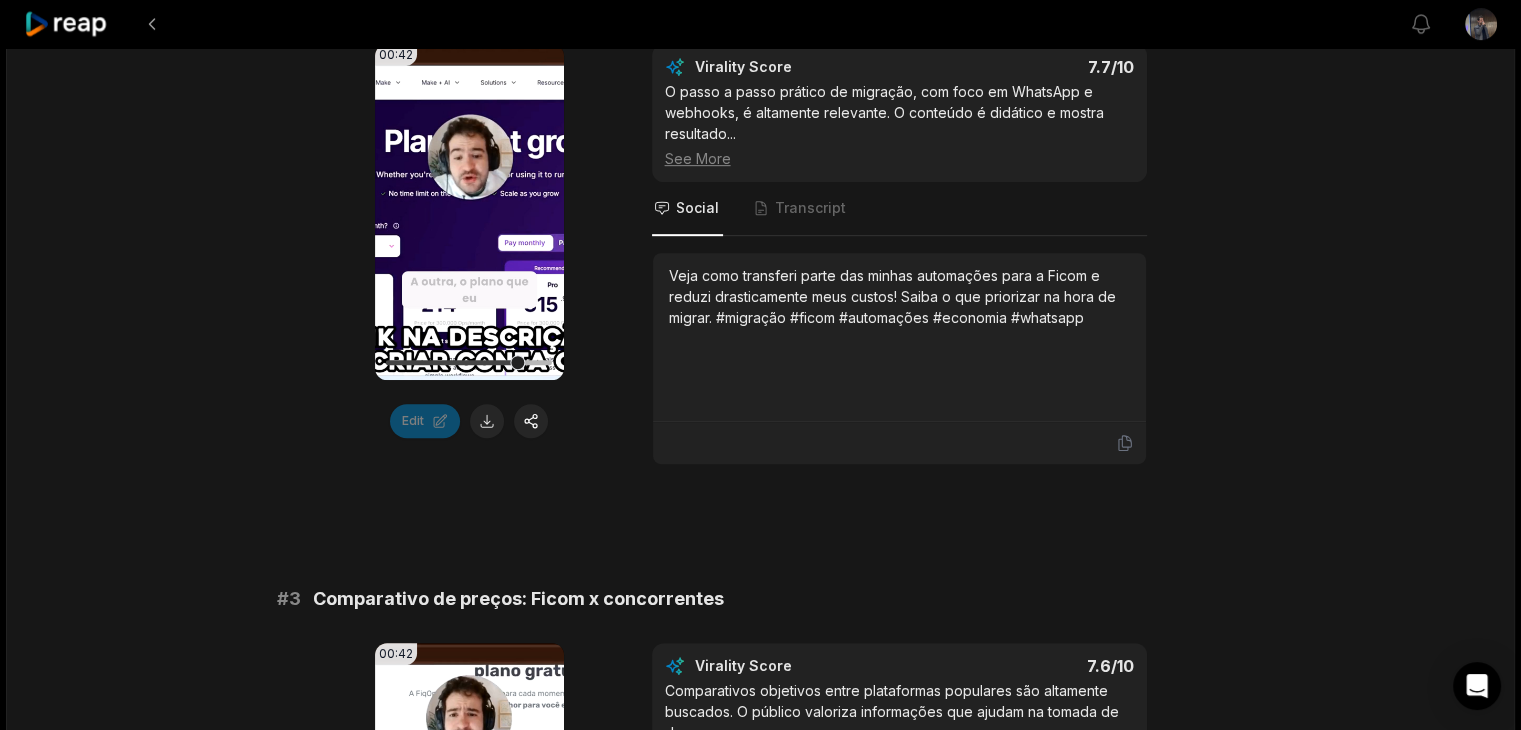 click on "Veja como transferi parte das minhas automações para a Ficom e reduzi drasticamente meus custos! Saiba o que priorizar na hora de migrar. #migração #ficom #automações #economia #whatsapp" at bounding box center (899, 296) 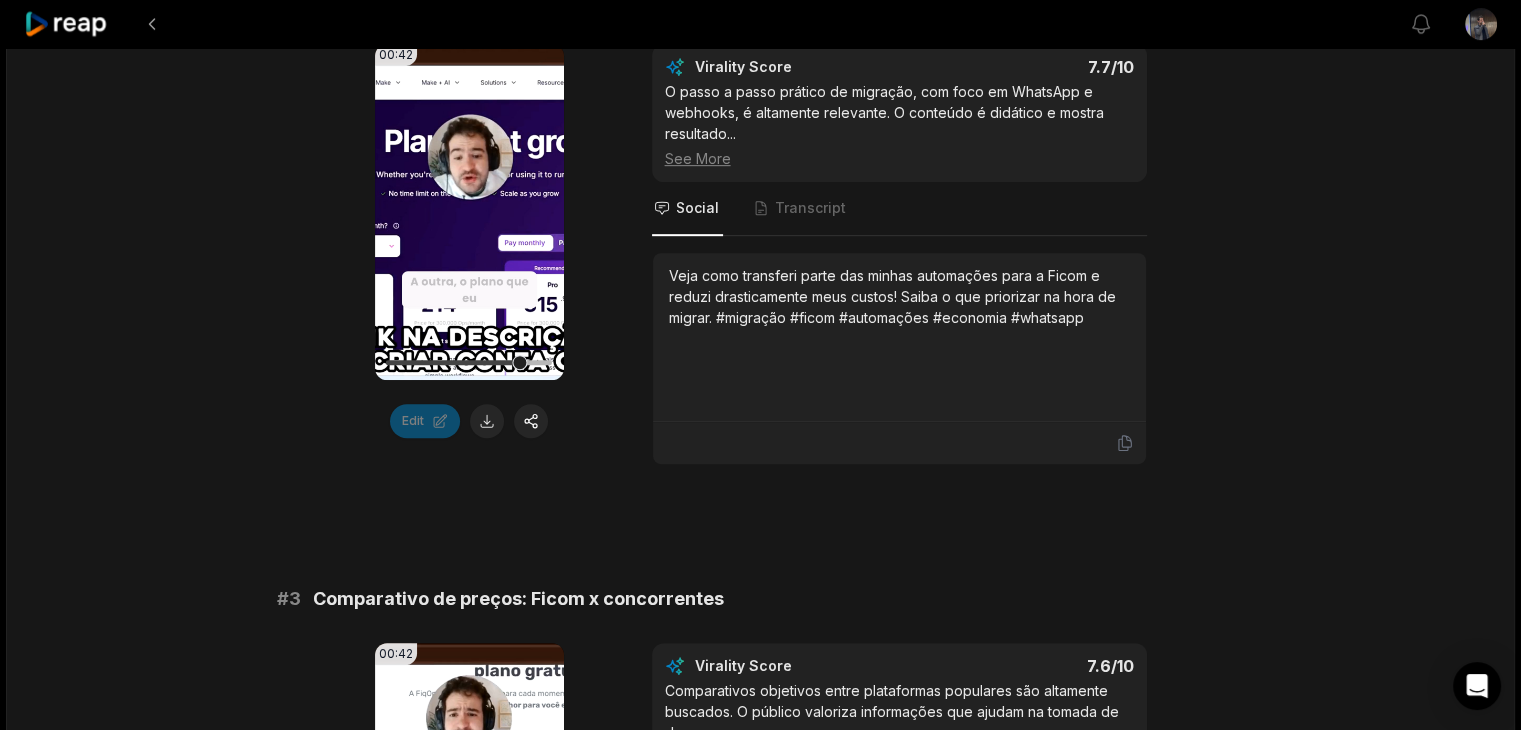 click on "Veja como transferi parte das minhas automações para a Ficom e reduzi drasticamente meus custos! Saiba o que priorizar na hora de migrar. #migração #ficom #automações #economia #whatsapp" at bounding box center [899, 296] 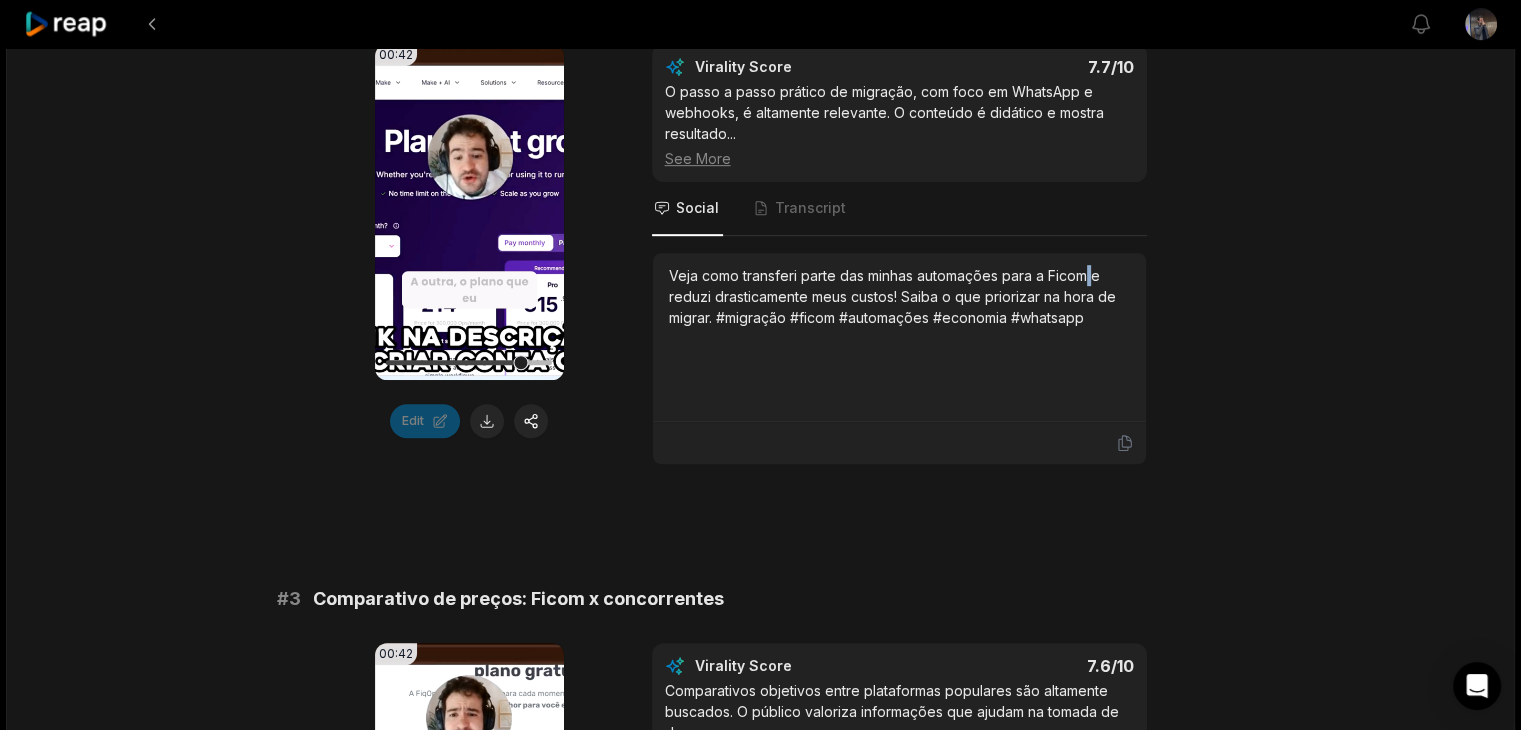 click on "Veja como transferi parte das minhas automações para a Ficom e reduzi drasticamente meus custos! Saiba o que priorizar na hora de migrar. #migração #ficom #automações #economia #whatsapp" at bounding box center [899, 296] 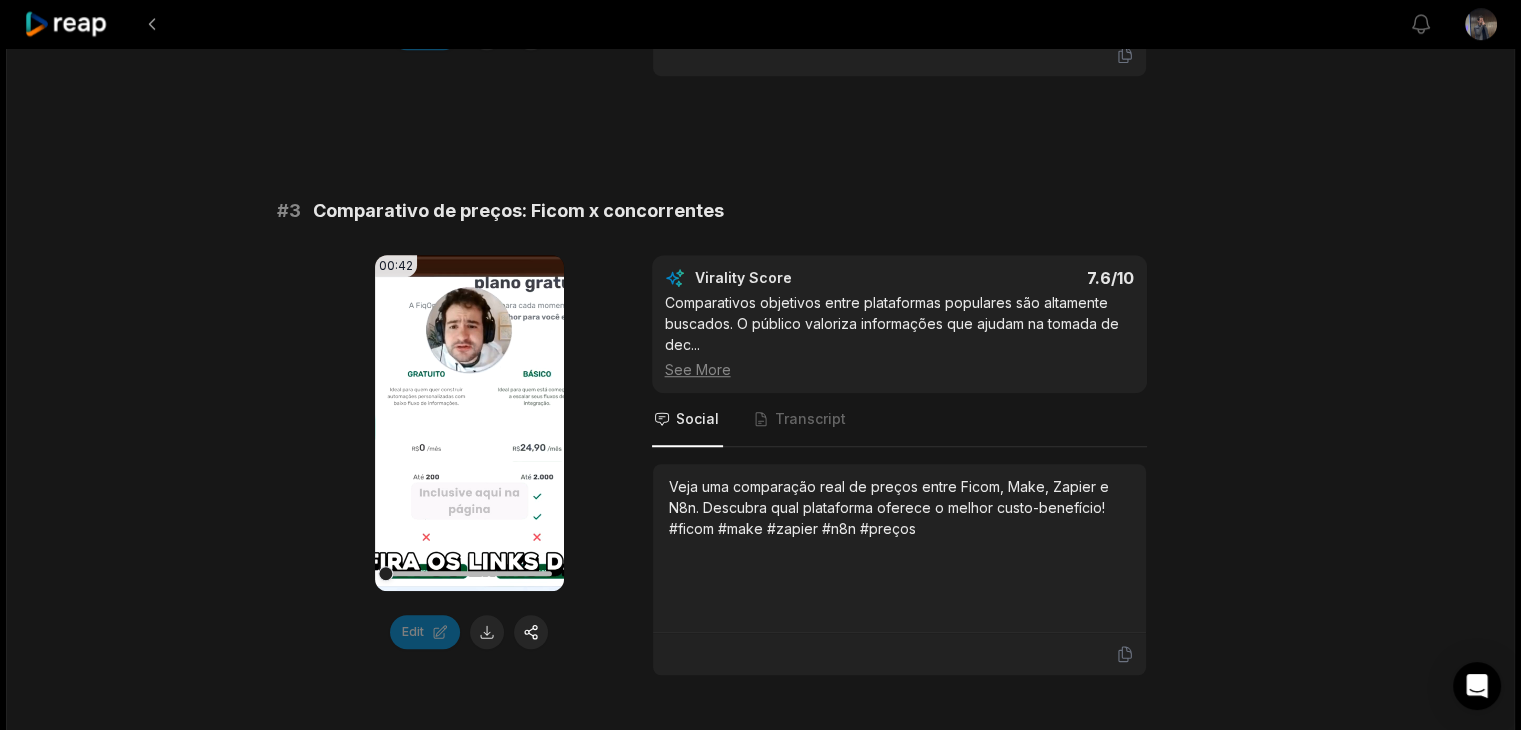scroll, scrollTop: 1400, scrollLeft: 0, axis: vertical 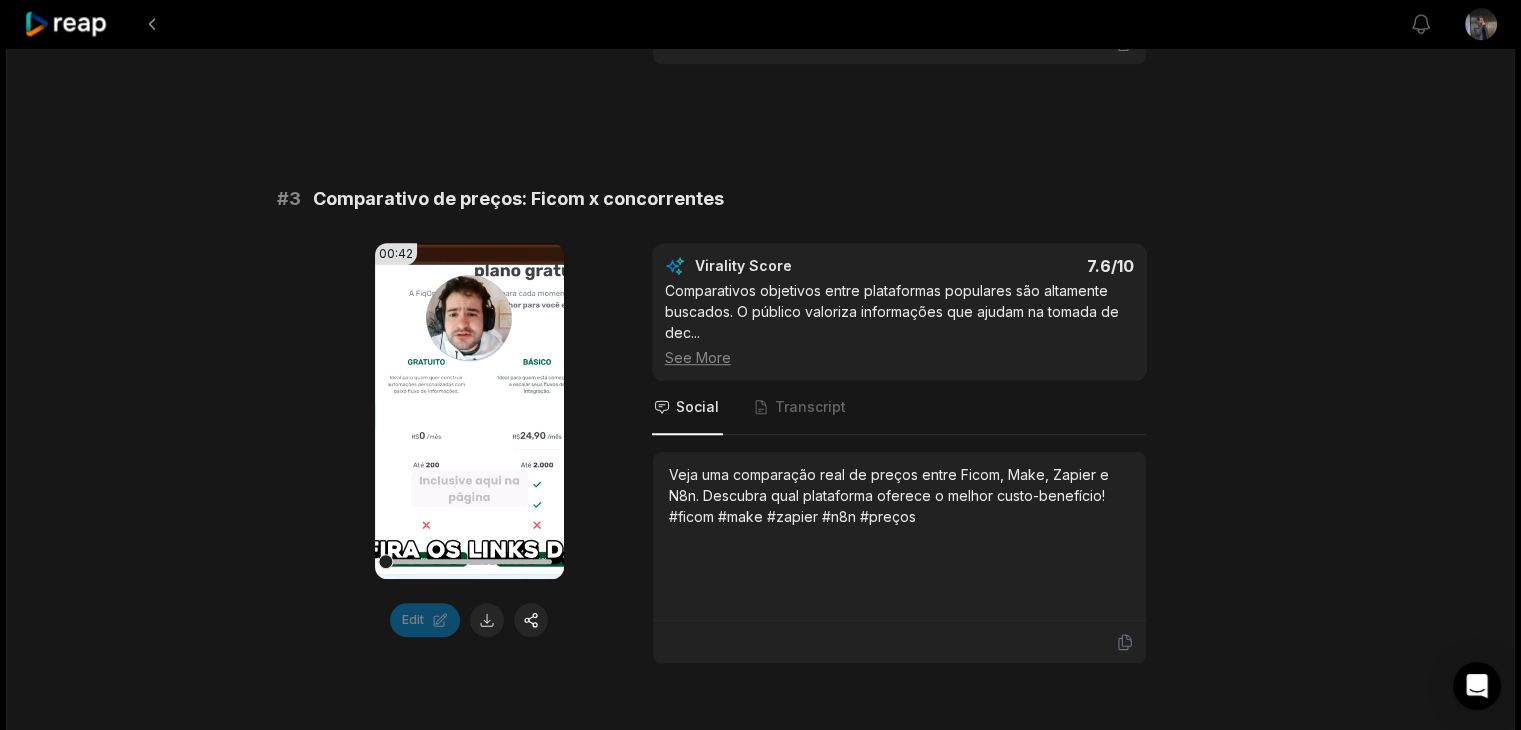 click on "Your browser does not support mp4 format." at bounding box center [469, 411] 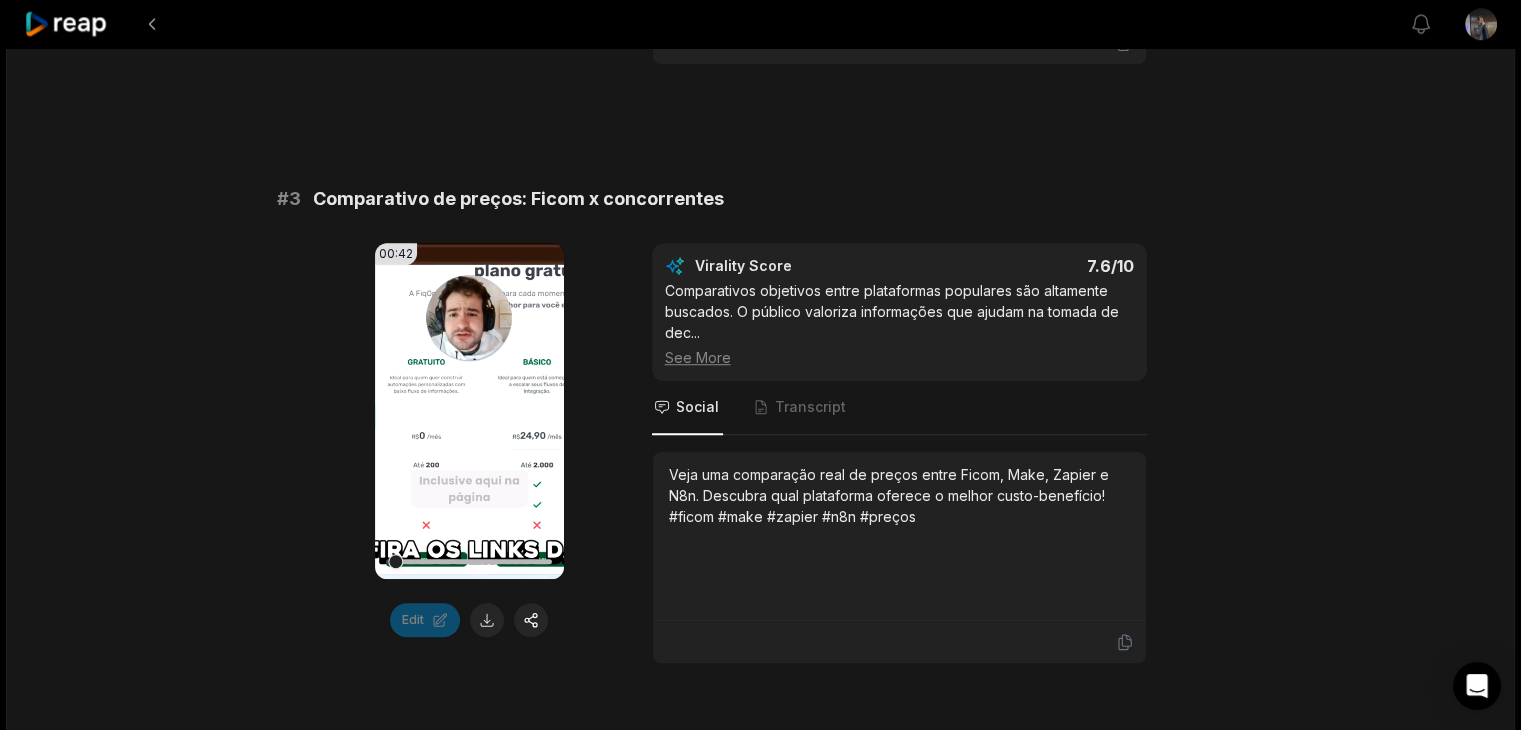 click at bounding box center [469, 561] 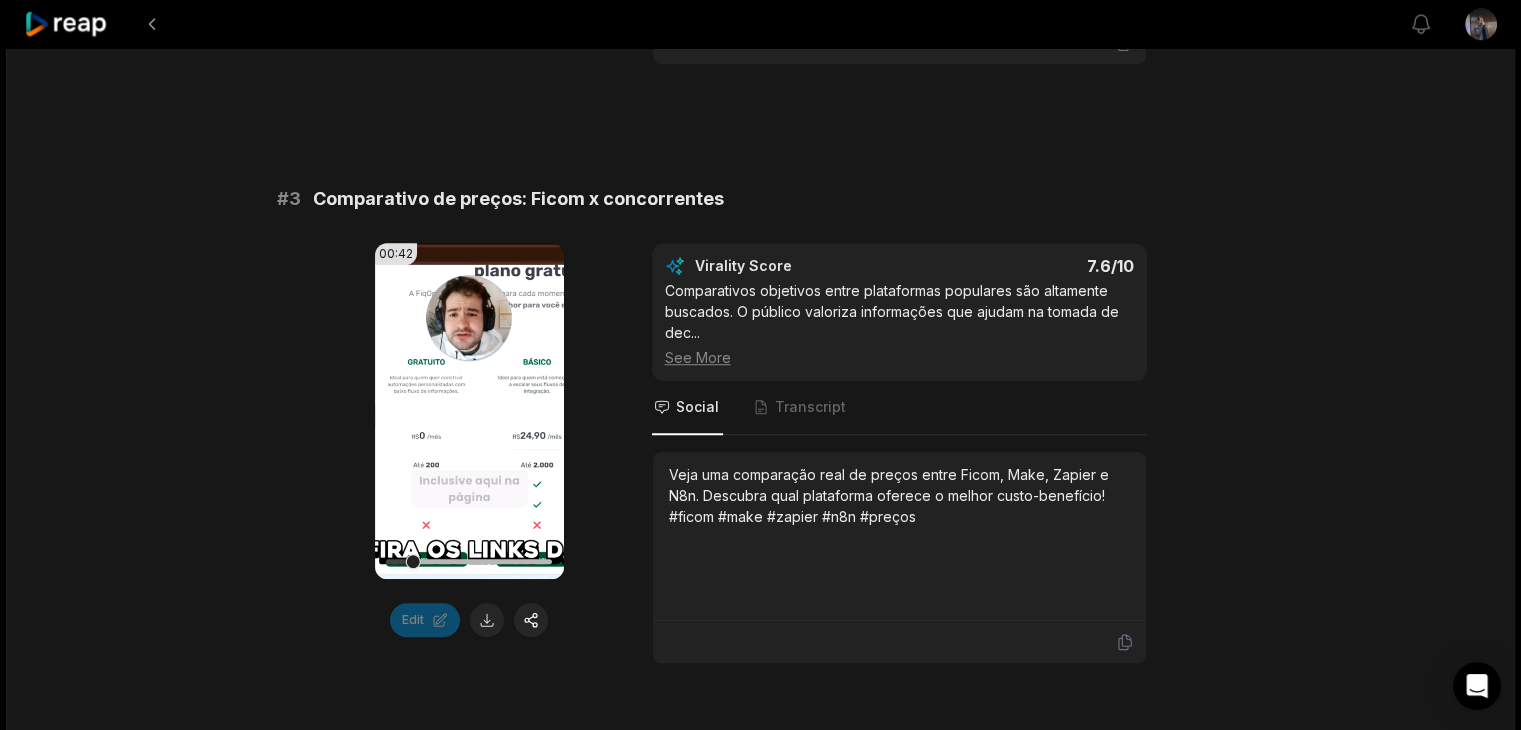 click at bounding box center (469, 561) 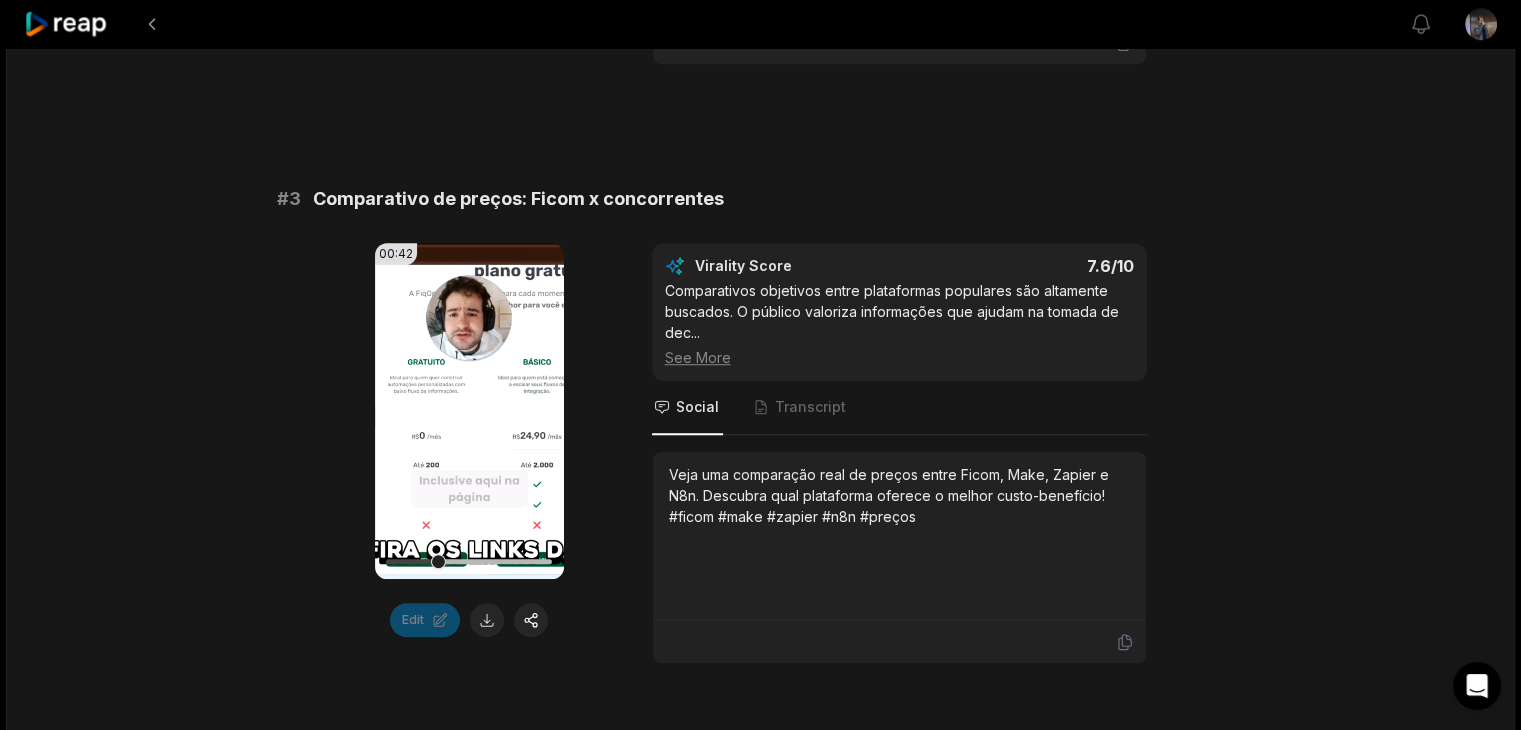 click at bounding box center [469, 561] 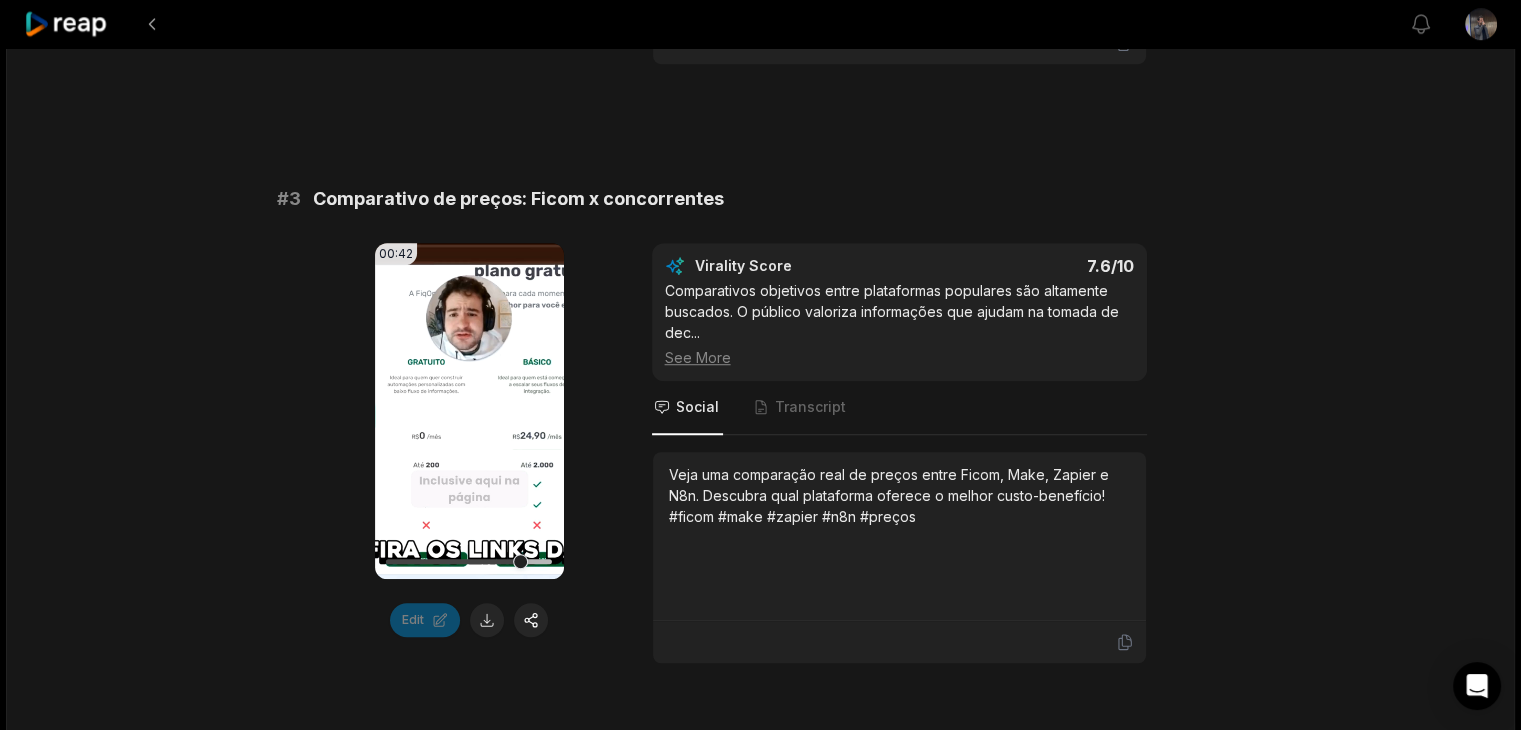 click at bounding box center (469, 561) 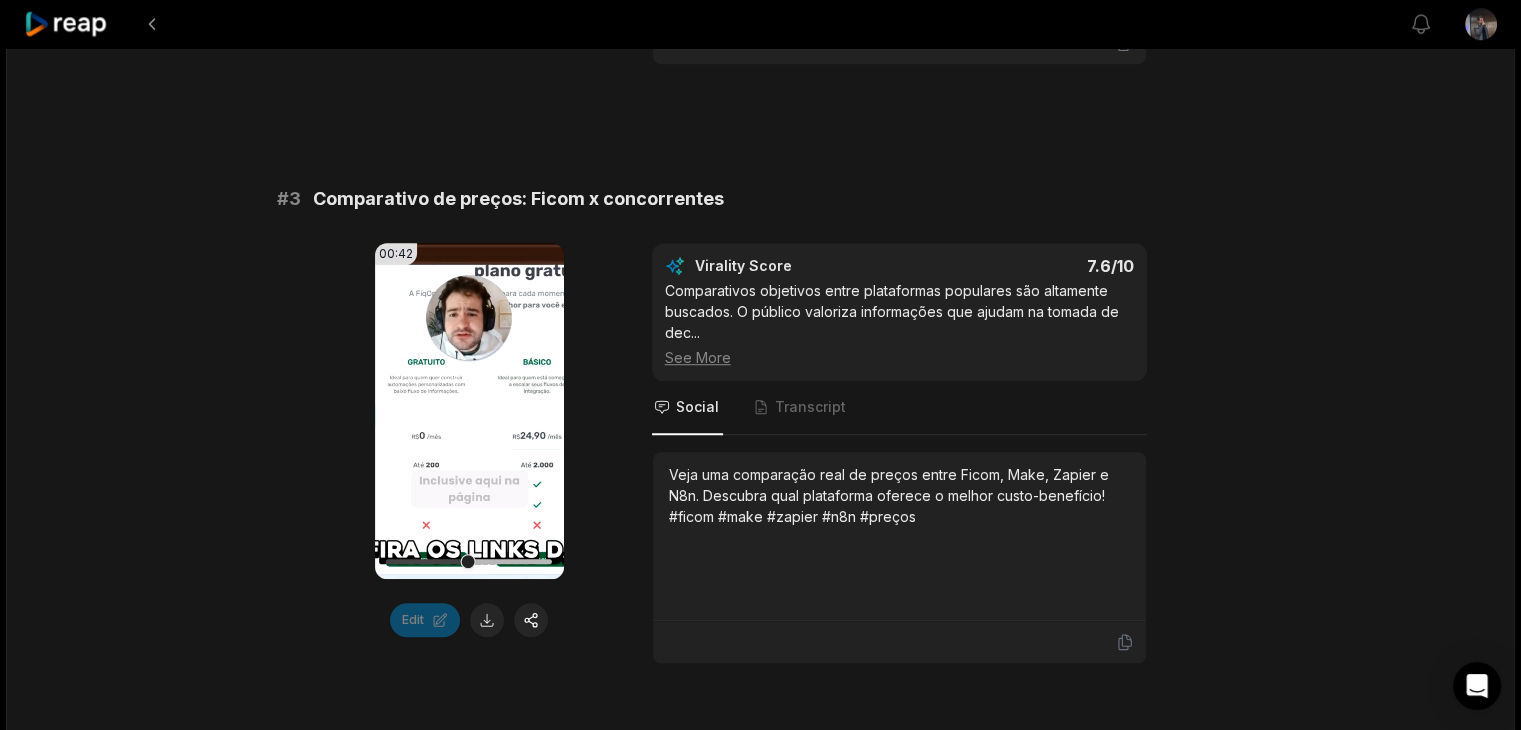click at bounding box center (469, 561) 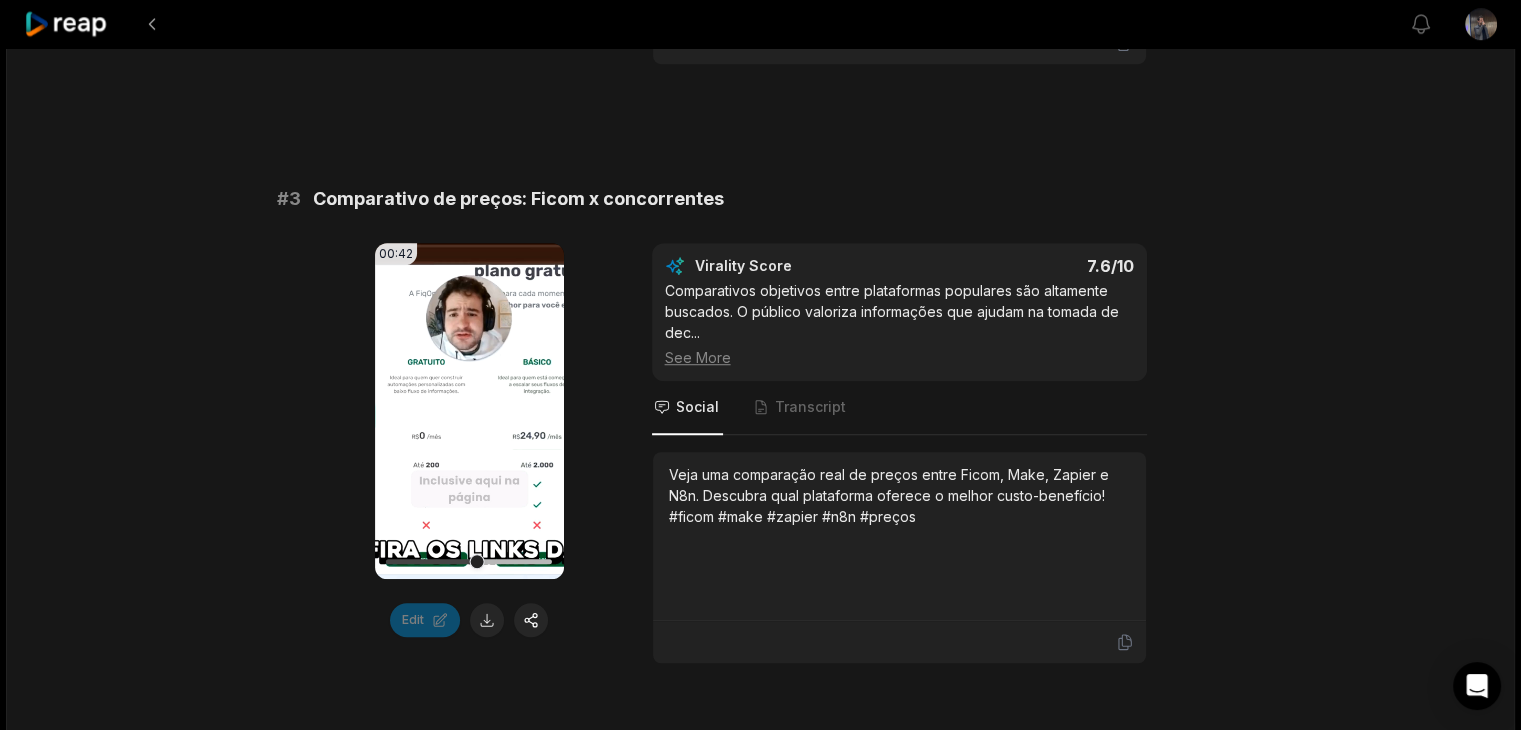 click on "Your browser does not support mp4 format." at bounding box center (469, 411) 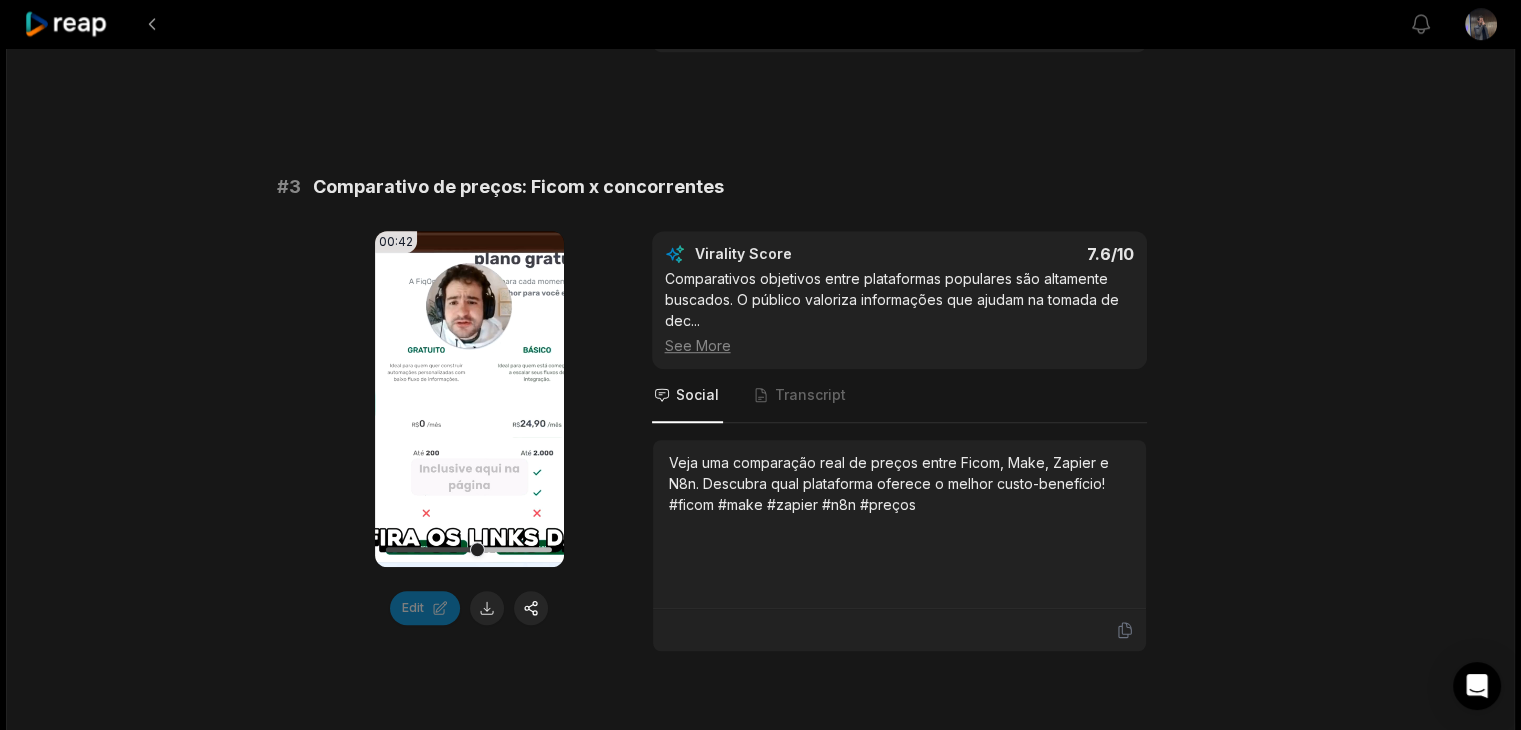 scroll, scrollTop: 2100, scrollLeft: 0, axis: vertical 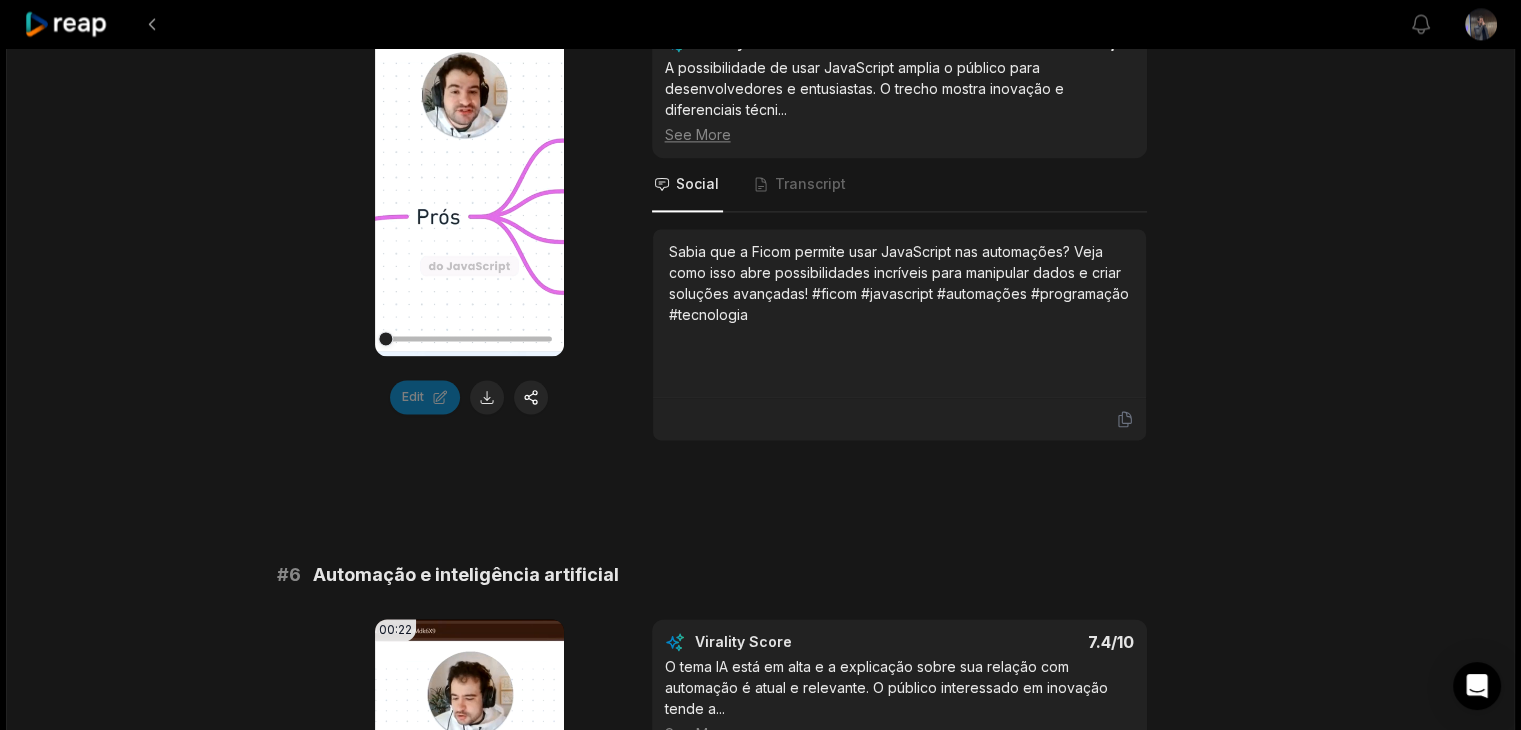 drag, startPoint x: 599, startPoint y: 352, endPoint x: 1260, endPoint y: 257, distance: 667.7919 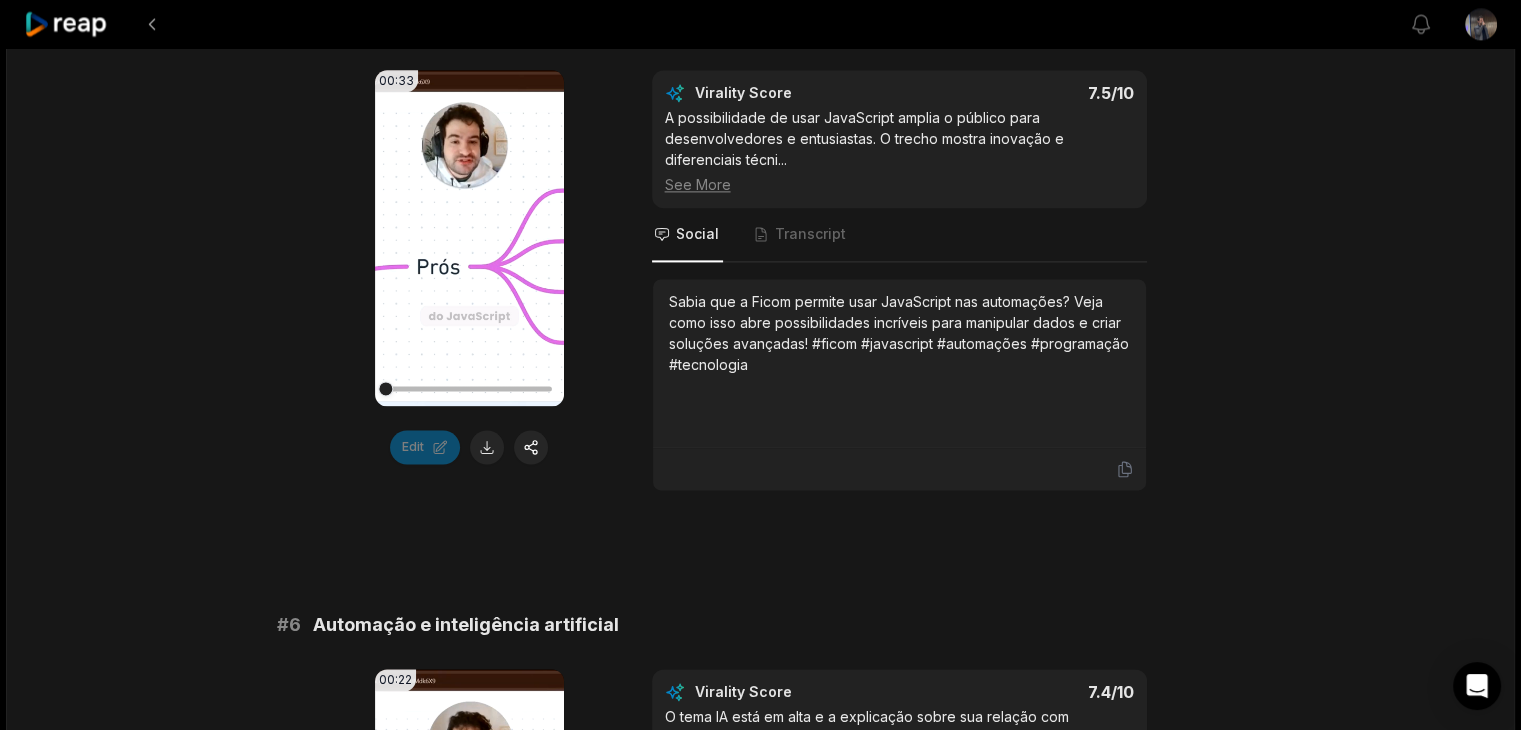 scroll, scrollTop: 2600, scrollLeft: 0, axis: vertical 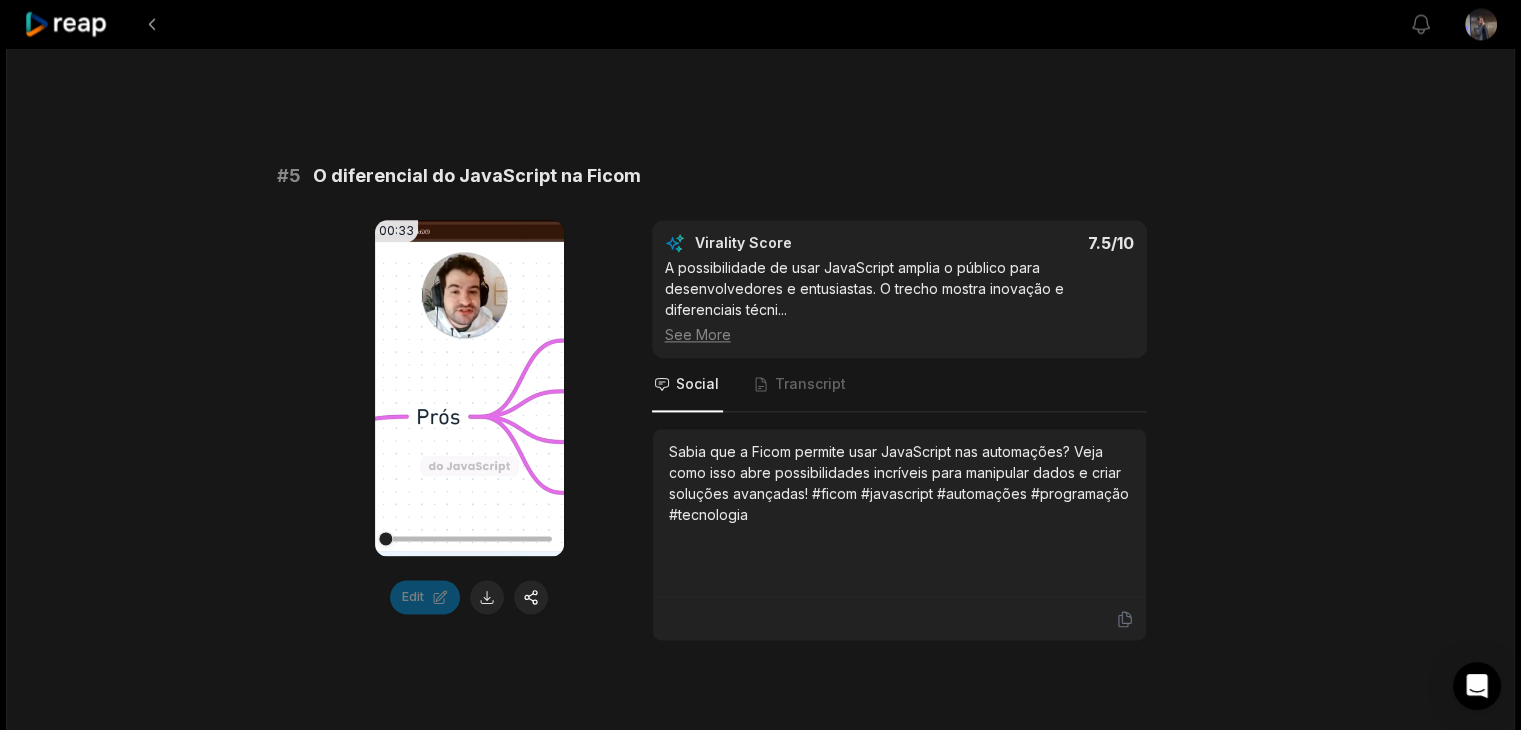 click 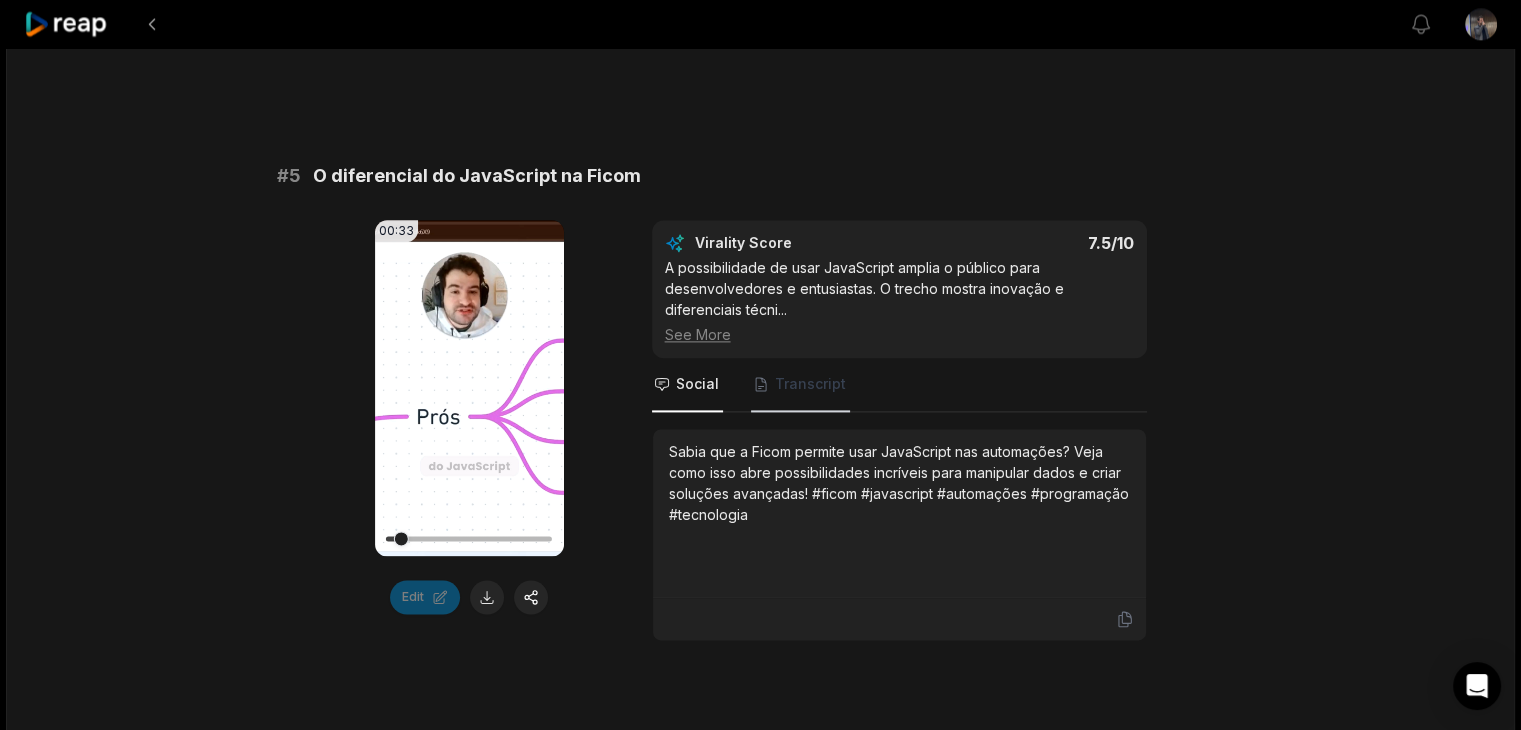 click on "Transcript" at bounding box center (800, 385) 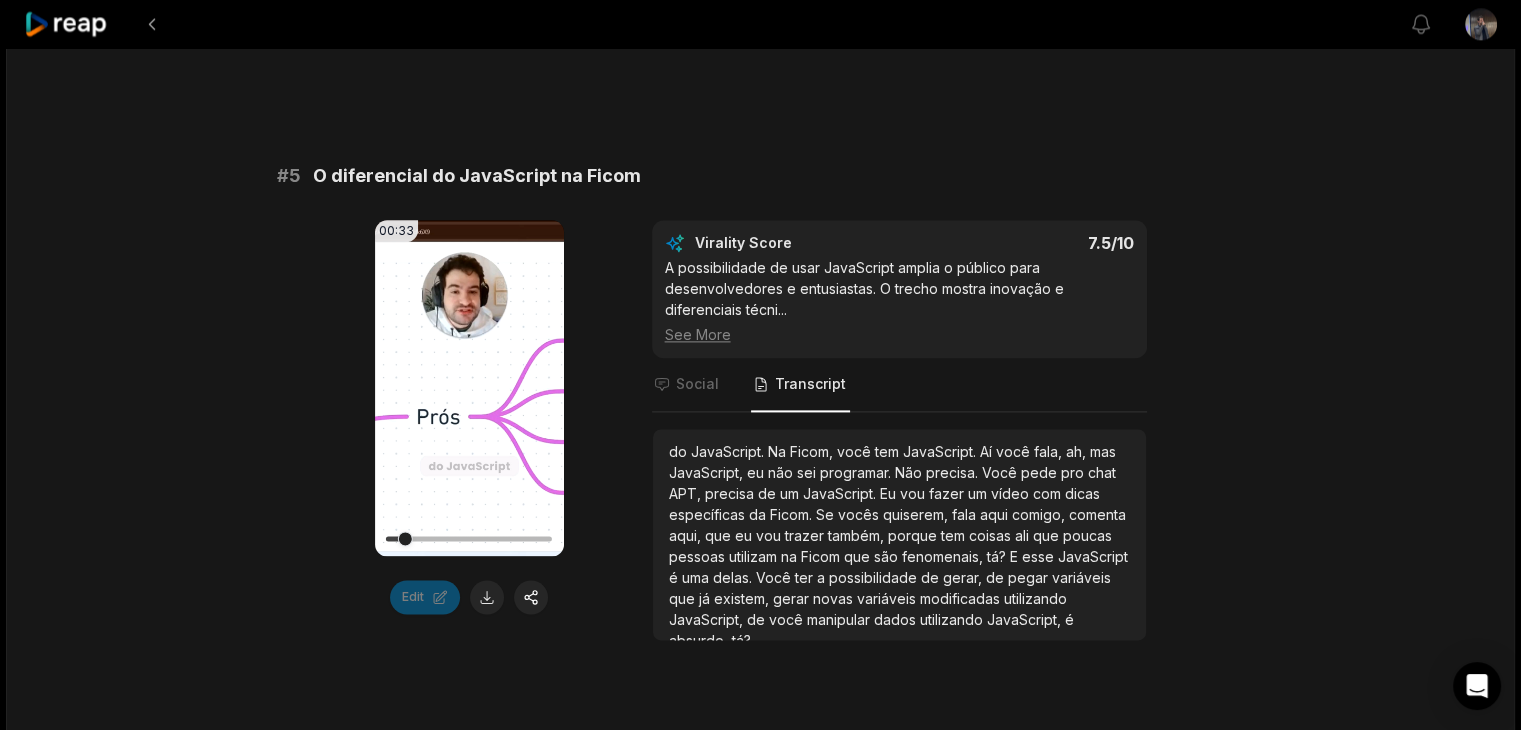 click on "JavaScript." at bounding box center [841, 493] 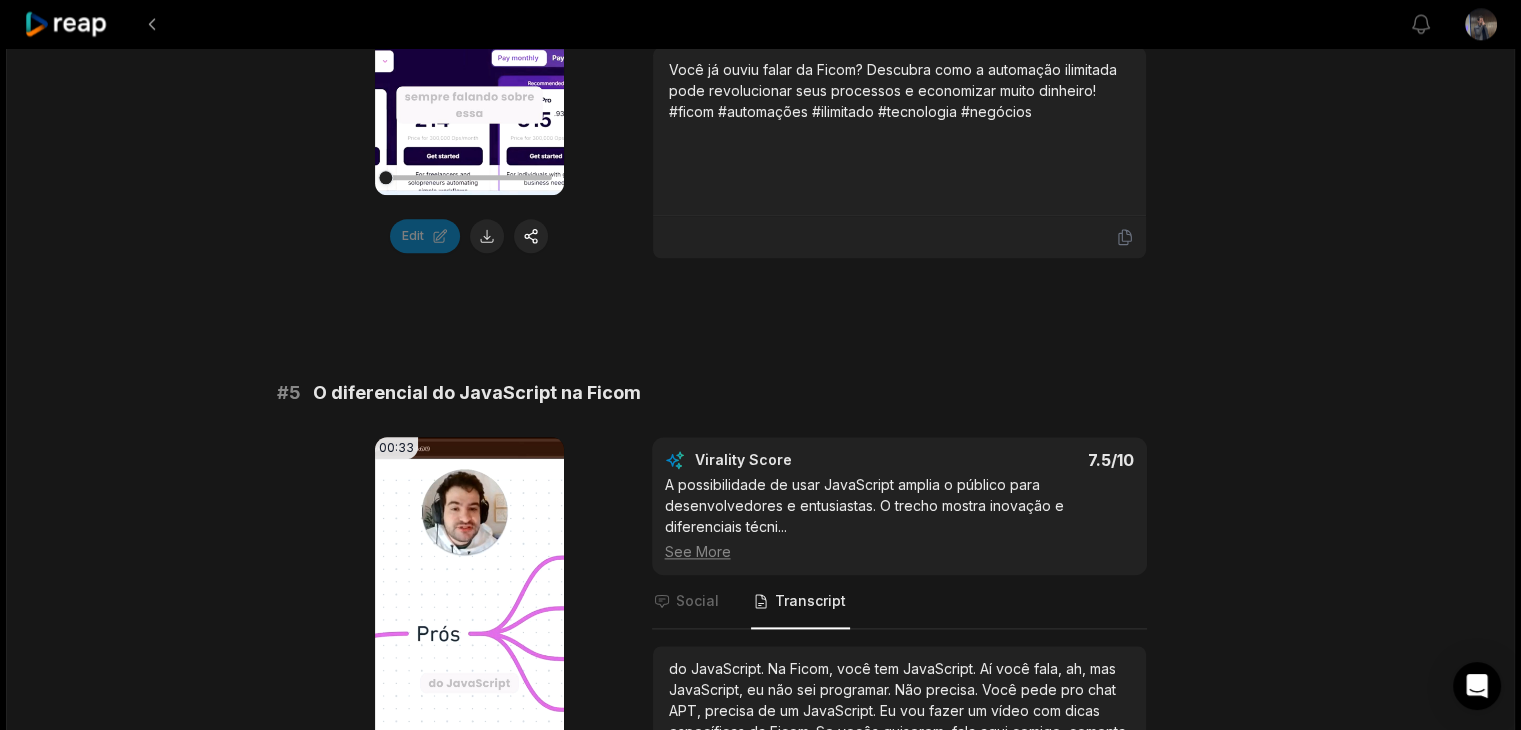 scroll, scrollTop: 2600, scrollLeft: 0, axis: vertical 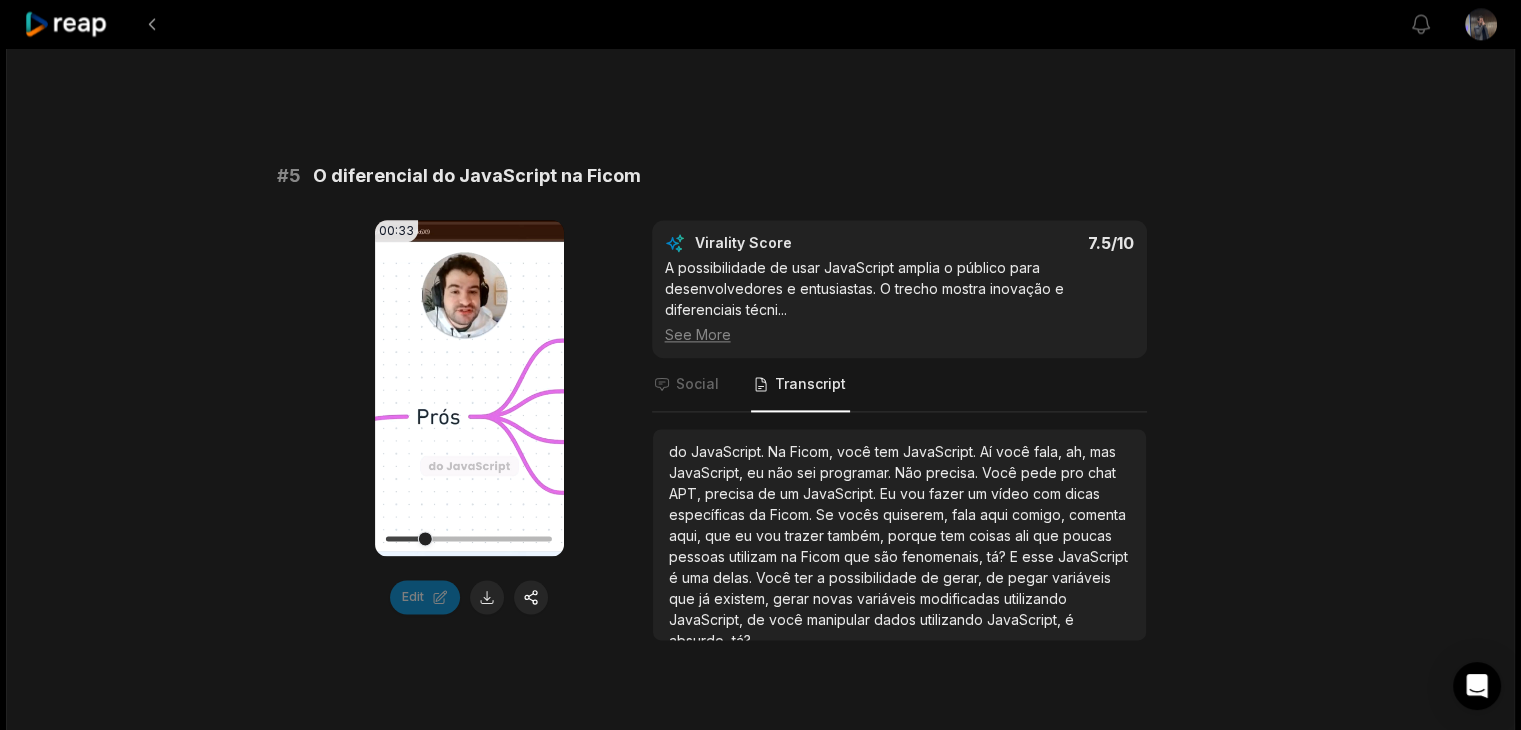 click on "Ficom," at bounding box center [813, 451] 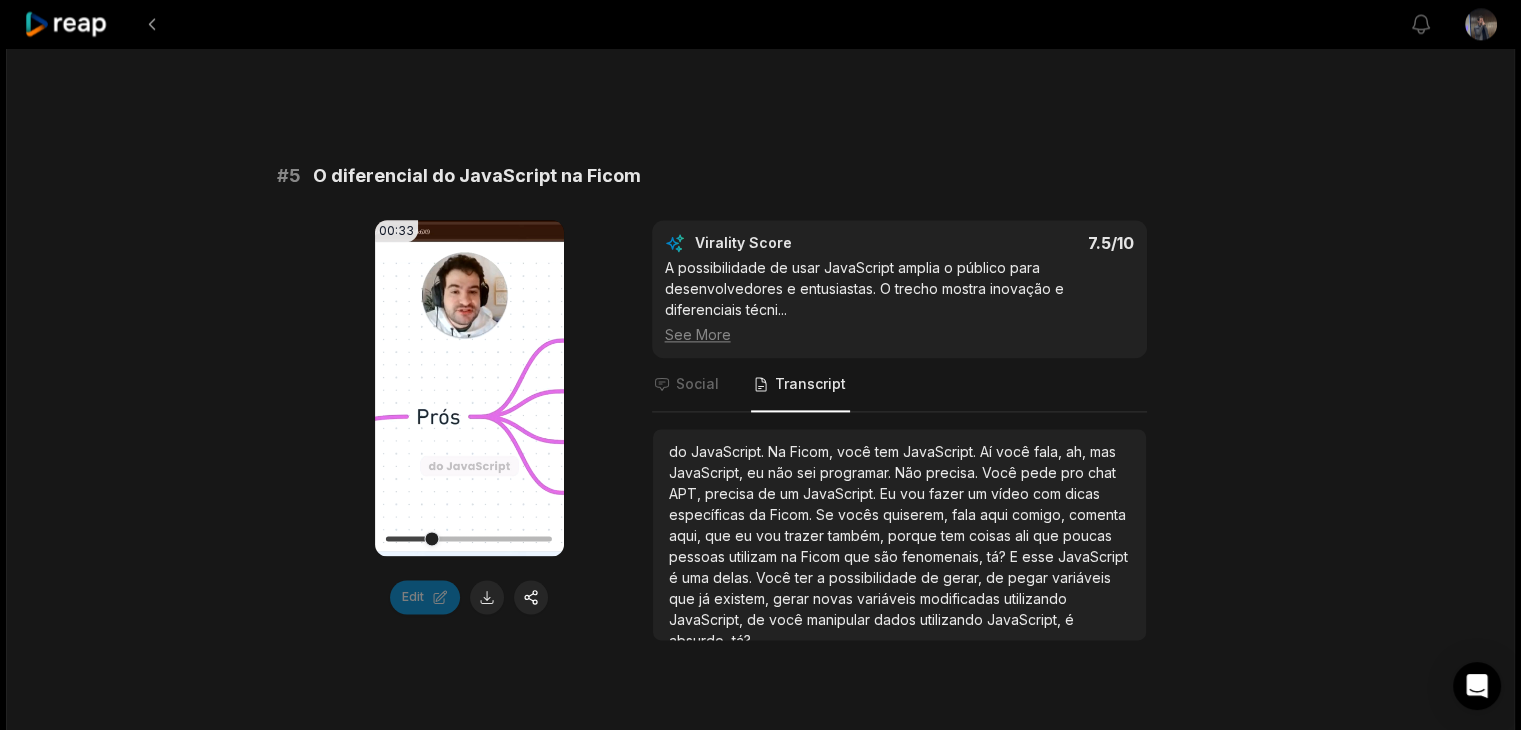 click on "Virality Score 7.5 /10 A possibilidade de usar JavaScript amplia o público para desenvolvedores e entusiastas. O trecho mostra inovação e diferenciais técni ...   See More Social Transcript do     JavaScript.     Na     [COMPANY],     você     tem     JavaScript.     Aí     você     fala,     ah,     mas     JavaScript,     eu     não     sei     programar.     Não     precisa.     Você     pede     pro     chat     APT,     precisa     de     um     JavaScript.     Eu     vou     fazer     um     vídeo     com     dicas     específicas     da     [COMPANY].     Se     vocês     quiserem,     fala     aqui     comigo,     comenta     aqui,     que     eu     vou     trazer     também,     porque     tem     coisas     ali     que     poucas     pessoas     utilizam     na     [COMPANY]     que     são     fenomenais,     tá?     E     esse     JavaScript     é     uma     delas.     Você     ter     a     possibilidade     de     gerar,     de     pegar     variáveis     que     já     existem," at bounding box center [899, 430] 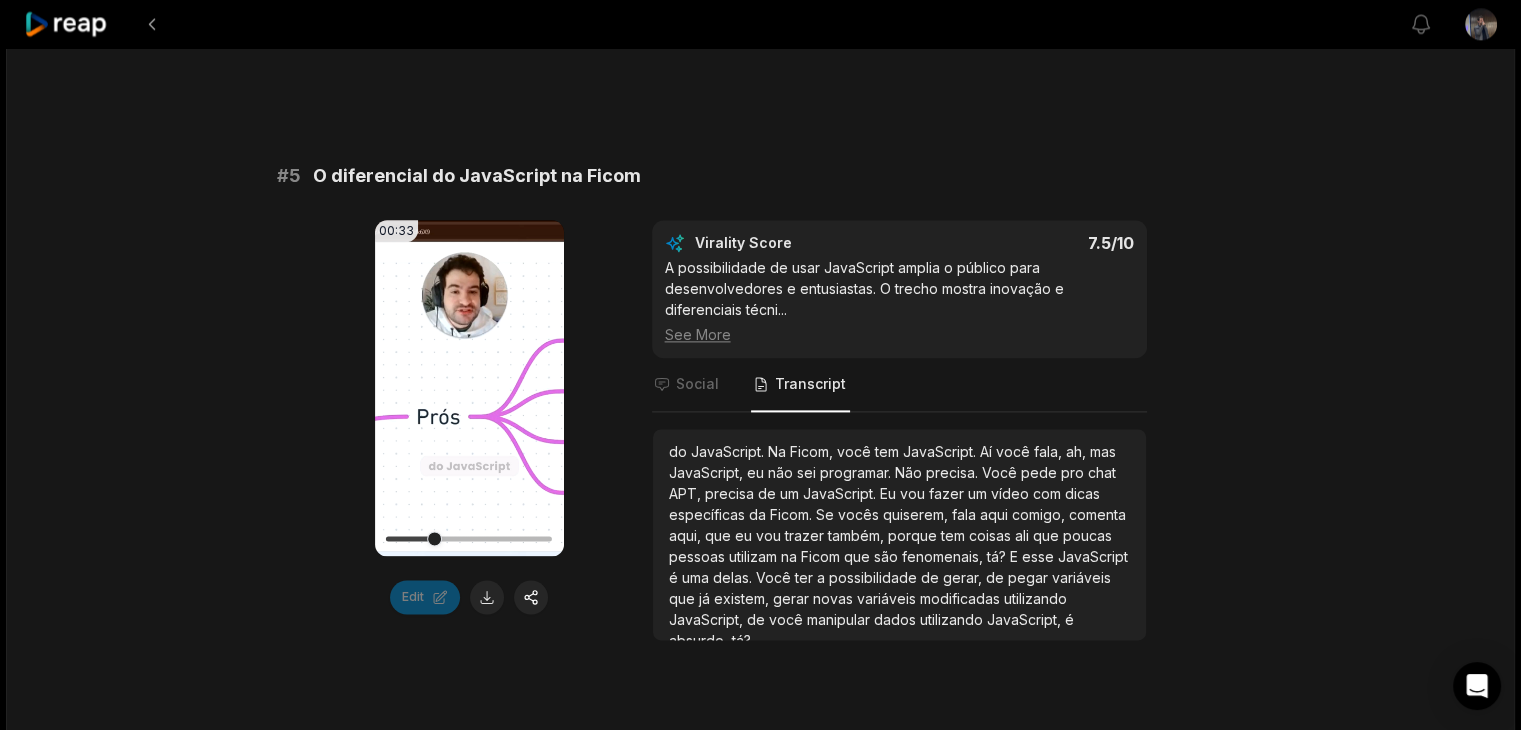 click on "Ficom," at bounding box center (813, 451) 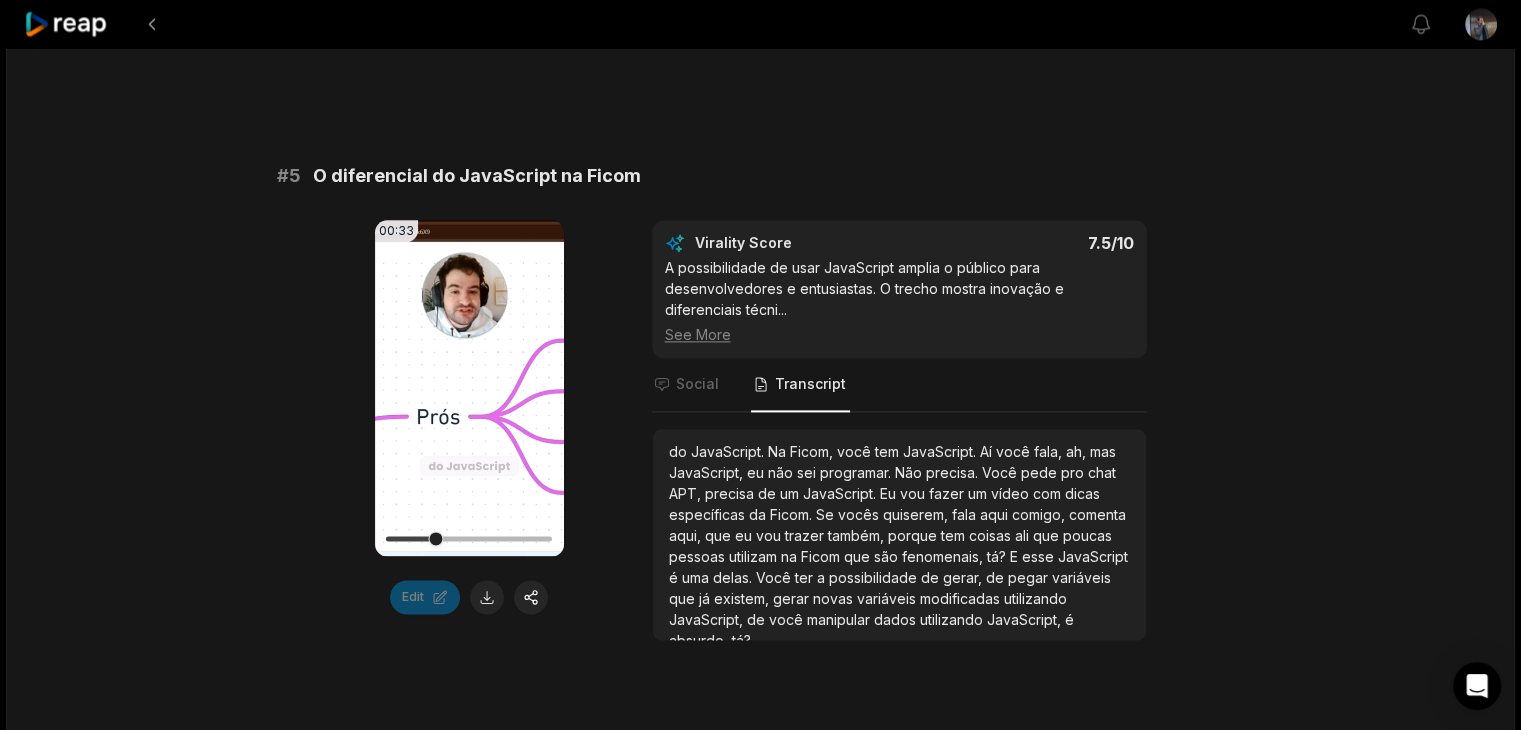 click on "Ficom," at bounding box center [813, 451] 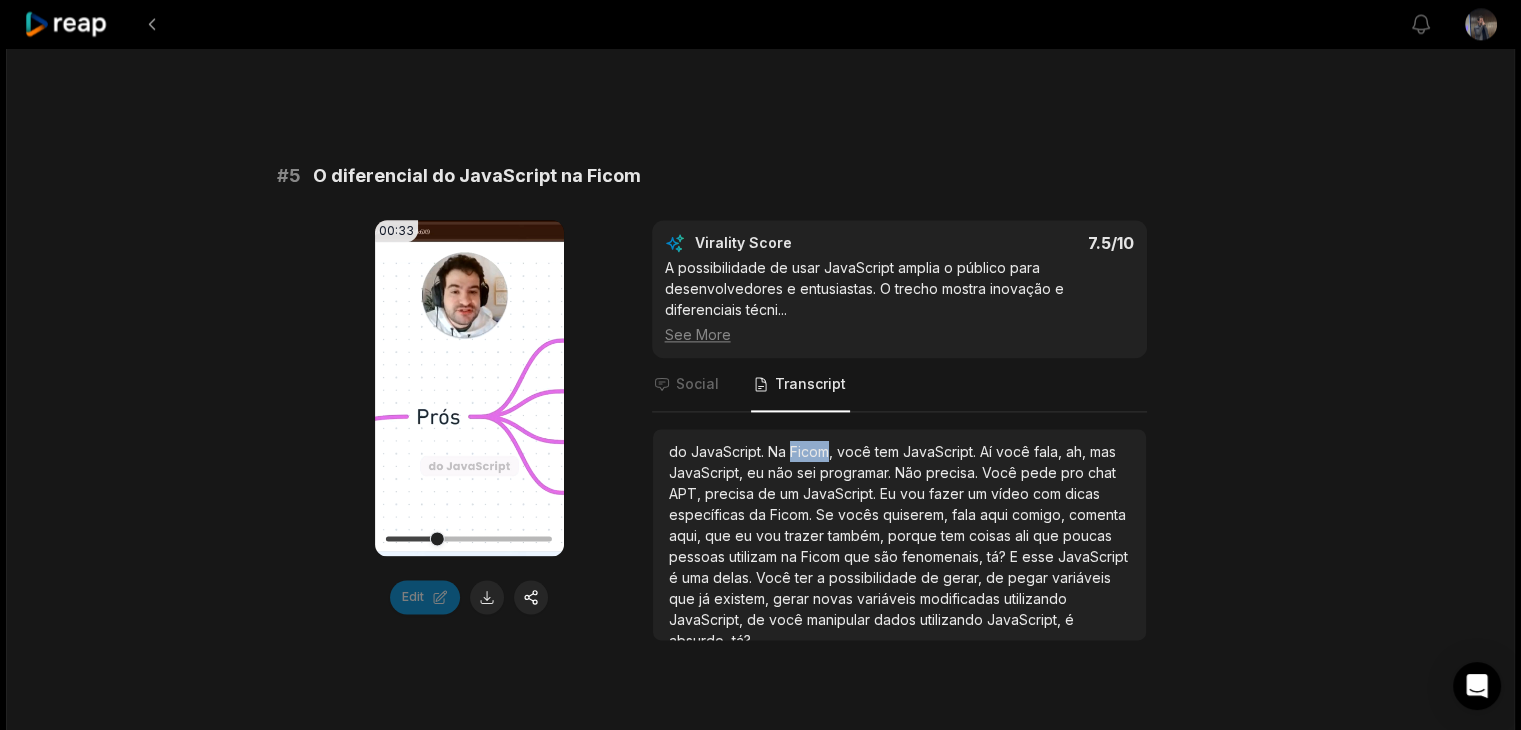 click on "Ficom," at bounding box center [813, 451] 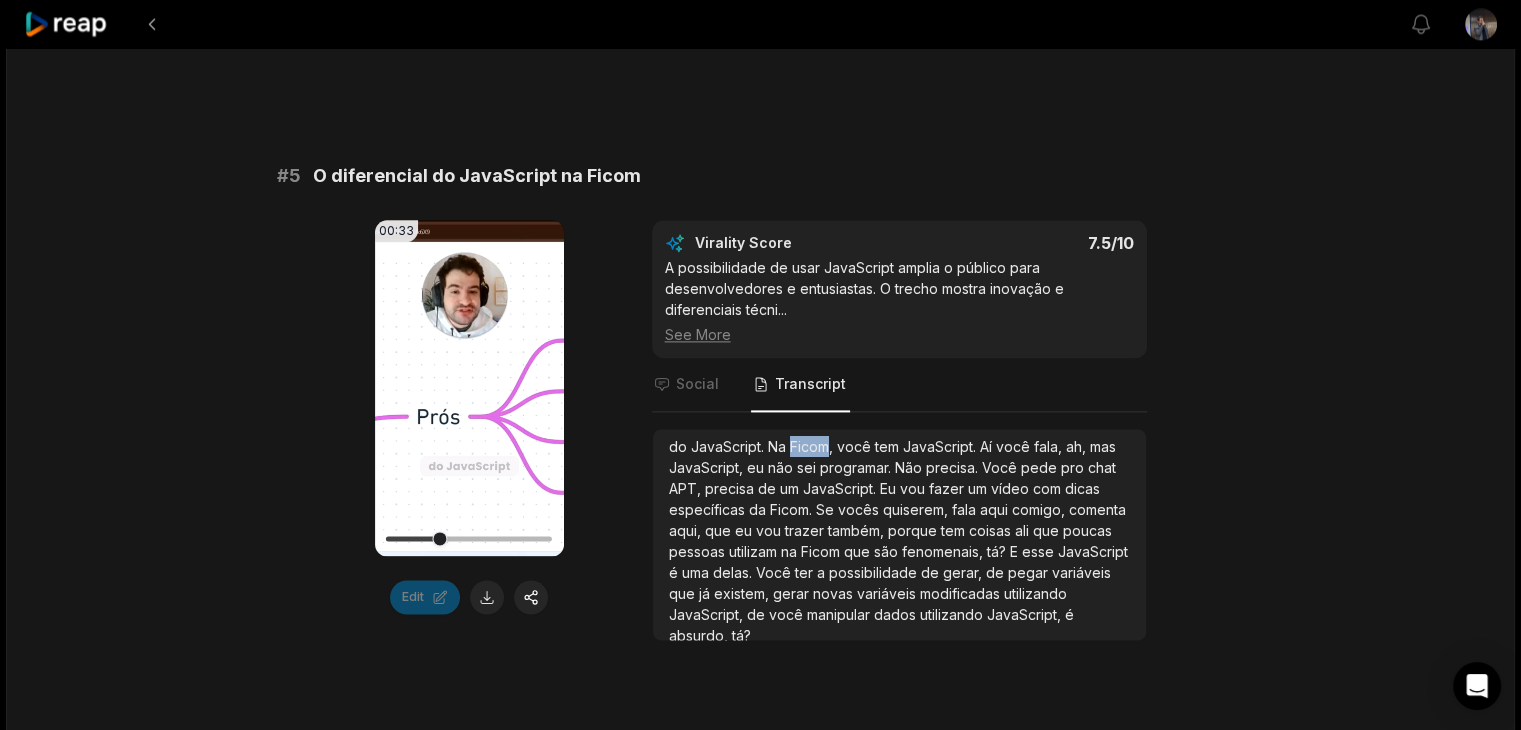 scroll, scrollTop: 11, scrollLeft: 0, axis: vertical 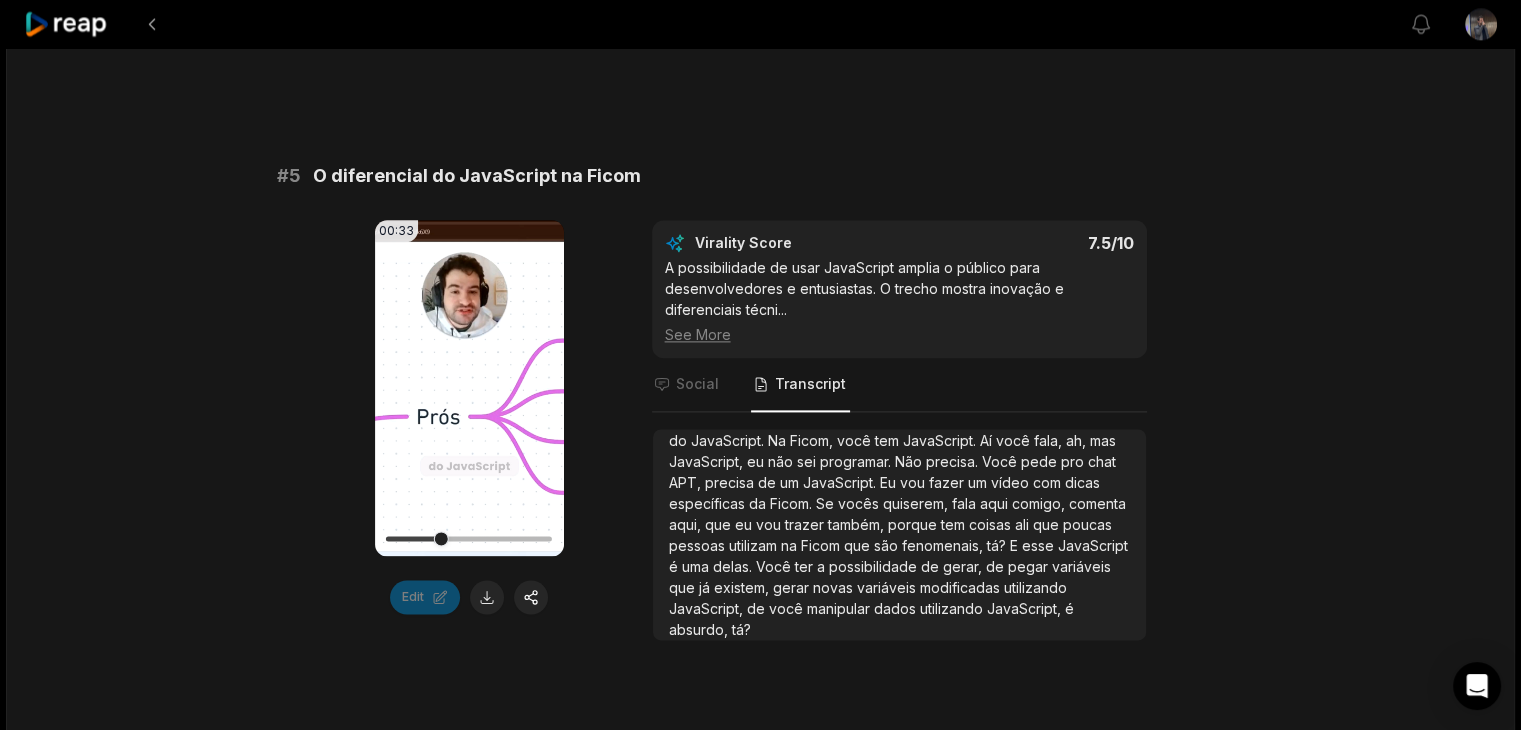 click on "15:29 Como Economizei R$ 820 por mês nas Minhas Automações Com uma Simples Mudança? 27 min ago Portuguese pt 00:00  -  15:29 Portrait 30   fps Deep Diver Clips are  getting ready... Our AI is analyzing the video s . It will take few more minutes. # 1 Economizei R$ 820 por mês! 00:40 Your browser does not support mp4 format. Edit Virality Score 8.1 /10 O valor exato da economia, com cálculo transparente, gera forte impacto e desejo de replicar. O trecho é objetivo, direto e facilment ...   See More Social Transcript Saiba como consegui economizar R$ 820 por mês só mudando minhas automações de plataforma! Veja o cálculo detalhado e inspire-se para fazer o mesmo. #economia #automações #ficom #make #finanças # 2 Como migrei automações e economizei 00:42 Your browser does not support mp4 format. Edit Virality Score 7.7 /10 O passo a passo prático de migração, com foco em WhatsApp e webhooks, é altamente relevante. O conteúdo é didático e mostra resultado ...   See More Social Transcript # 3" at bounding box center [760, 628] 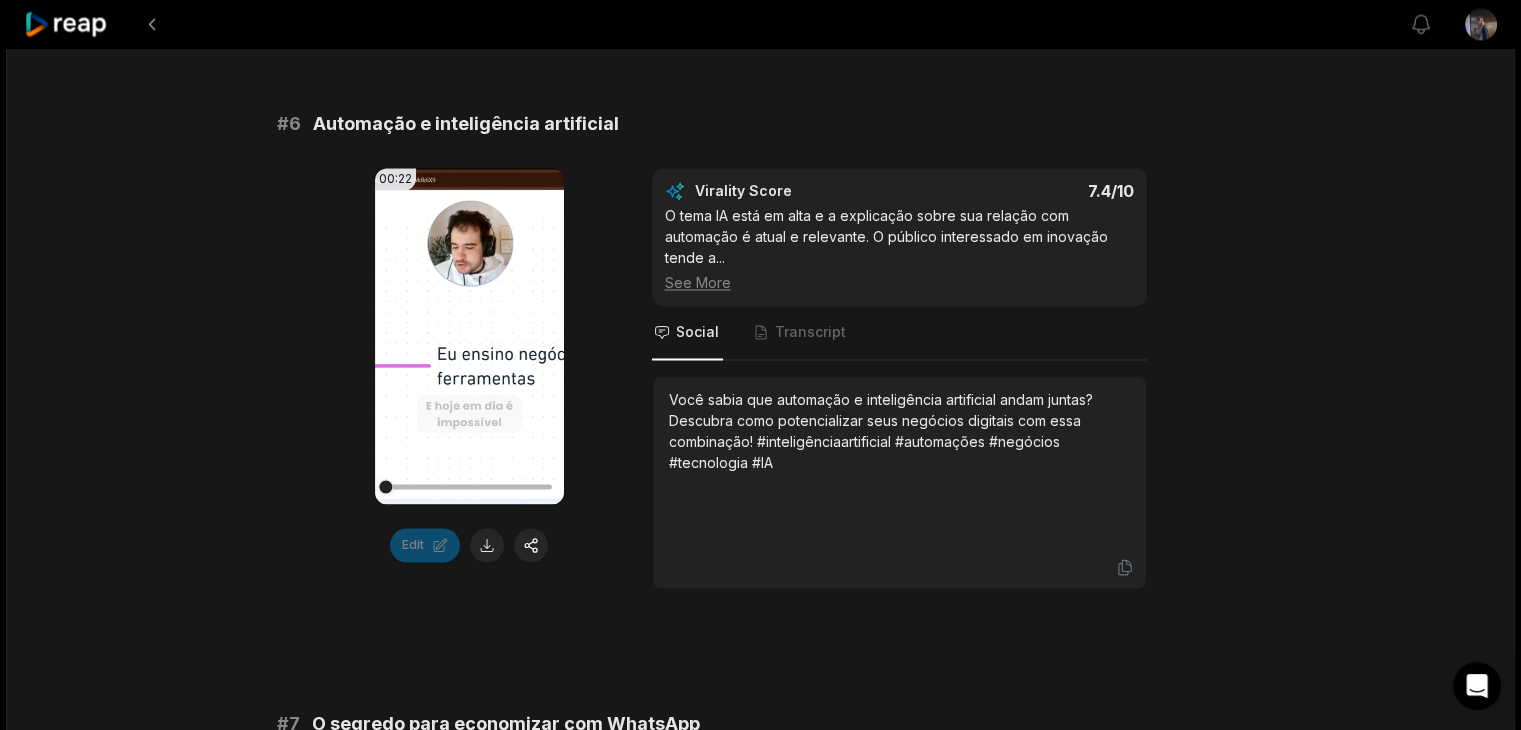 scroll, scrollTop: 3200, scrollLeft: 0, axis: vertical 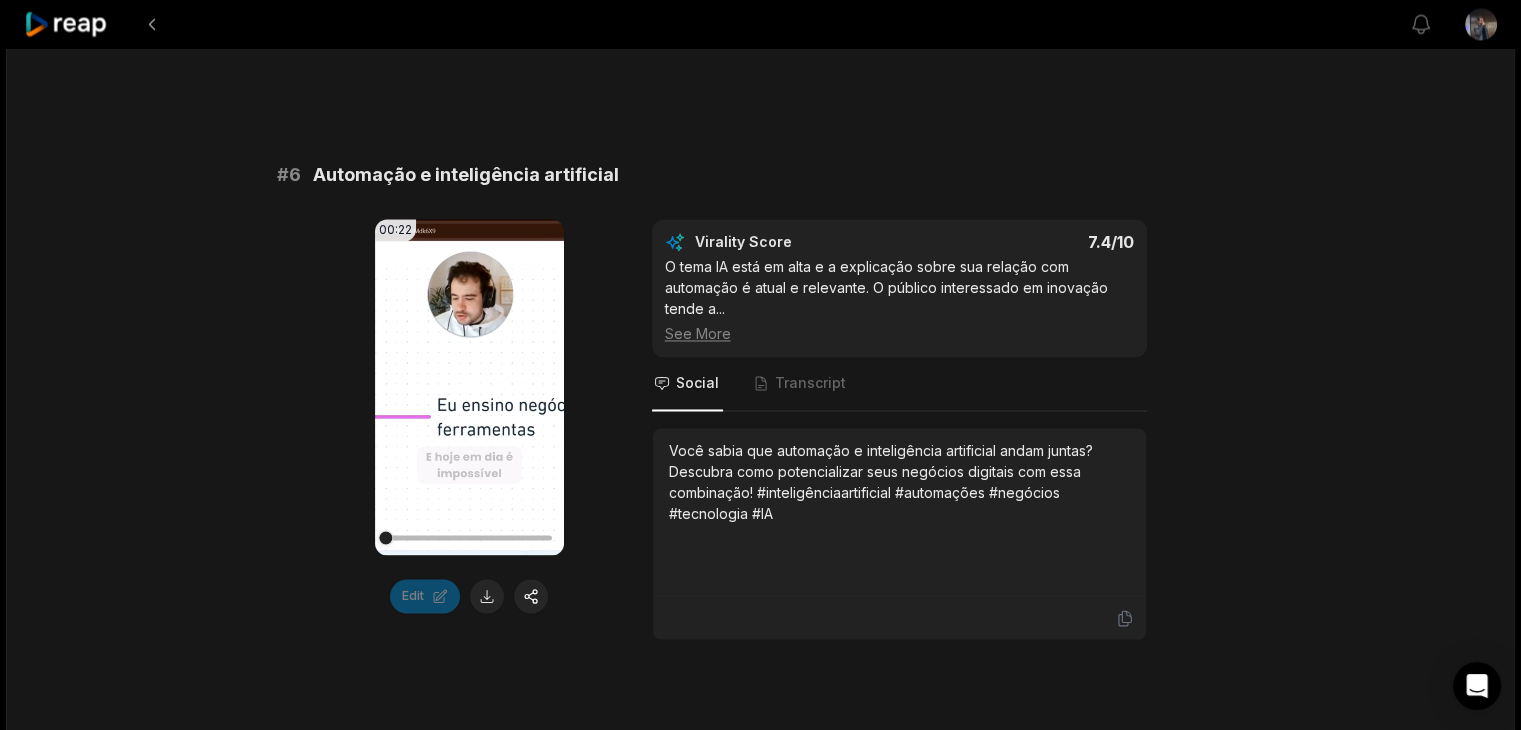 click on "Your browser does not support mp4 format." at bounding box center (469, 387) 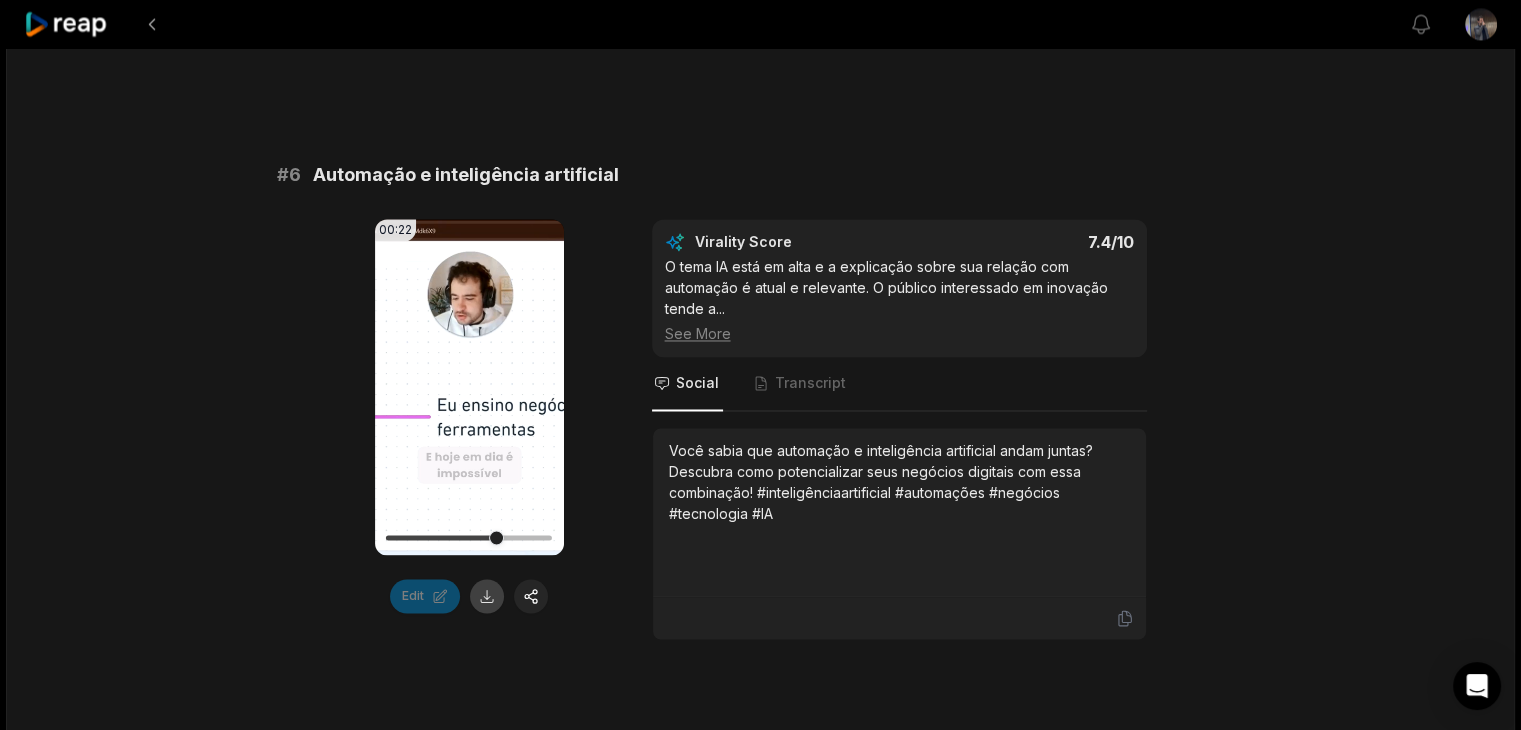 click at bounding box center (487, 596) 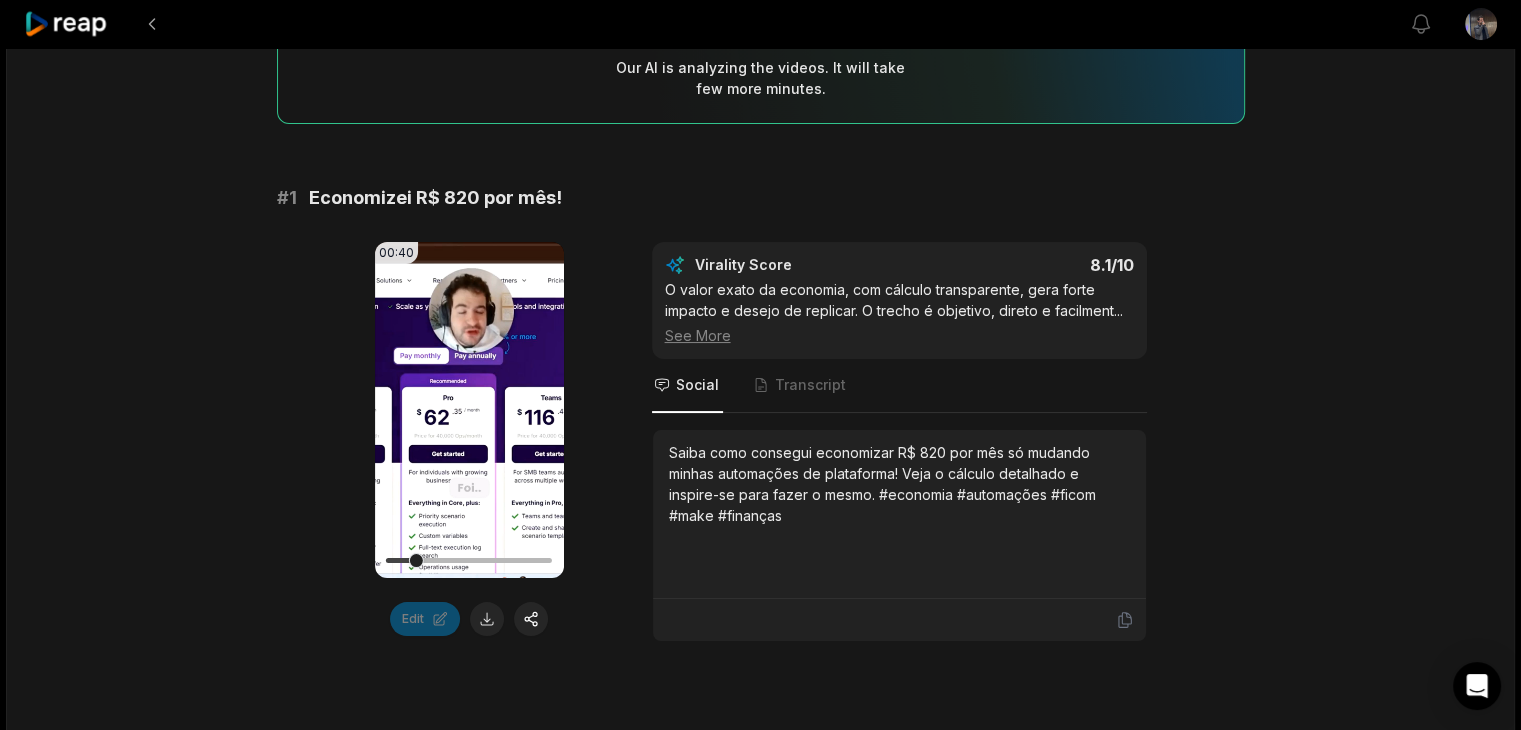 scroll, scrollTop: 0, scrollLeft: 0, axis: both 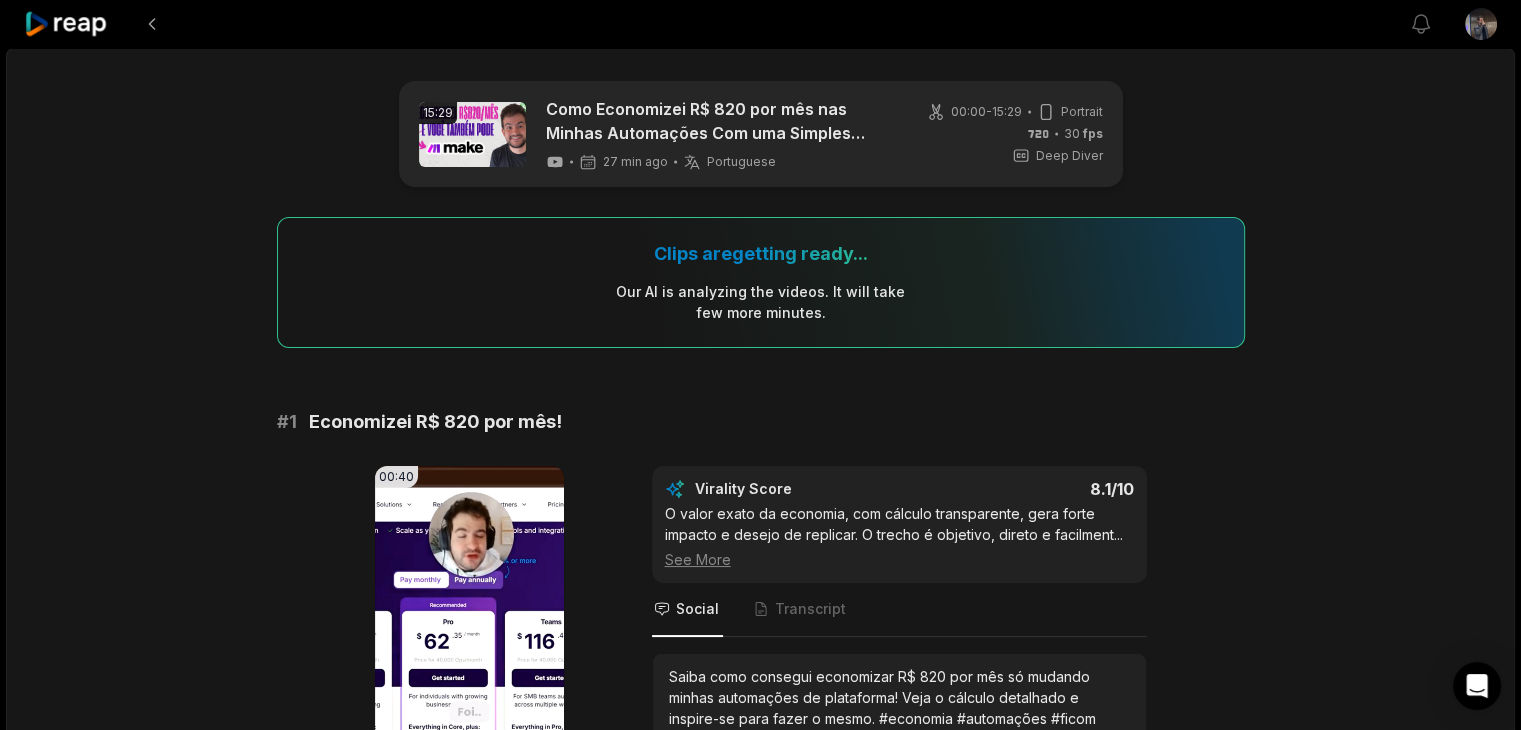 click 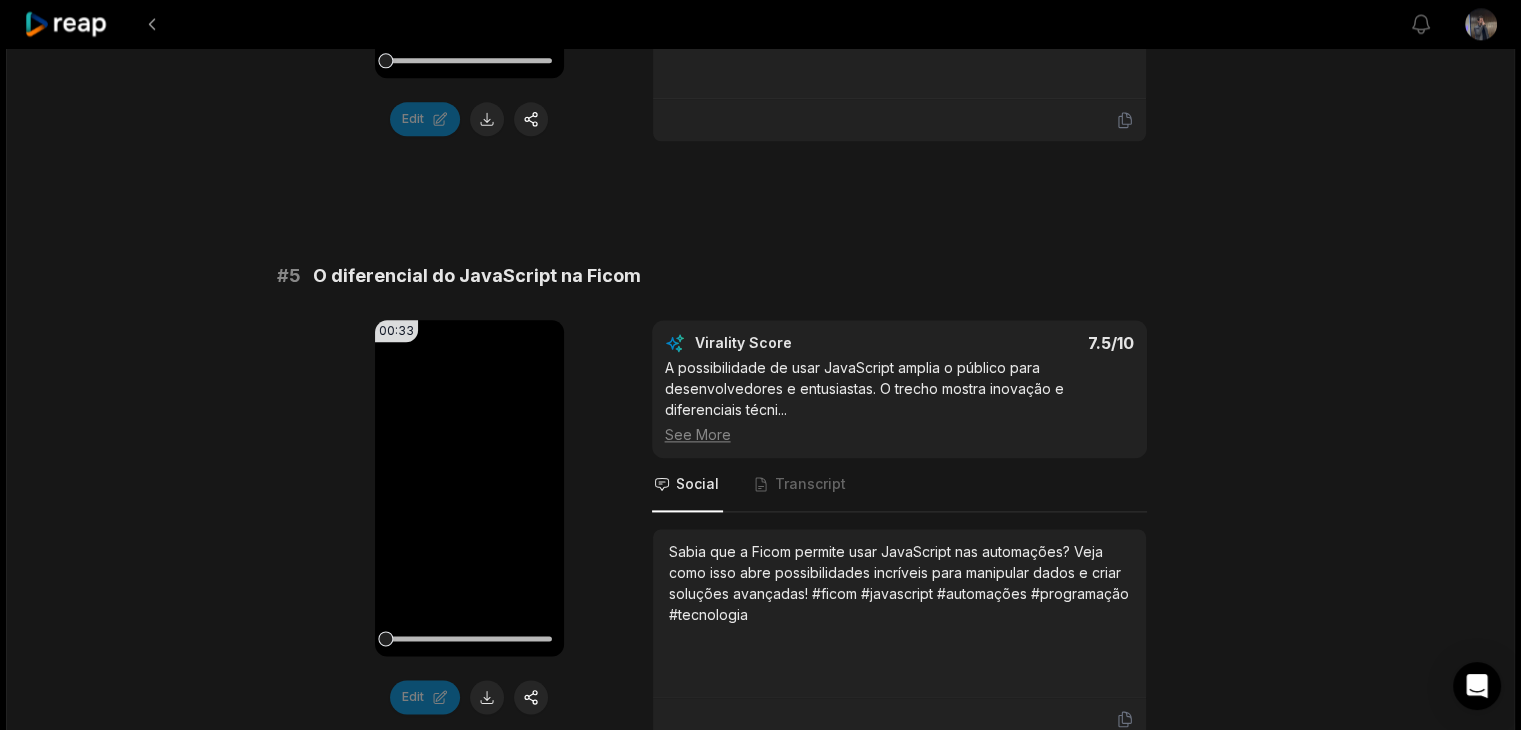scroll, scrollTop: 3200, scrollLeft: 0, axis: vertical 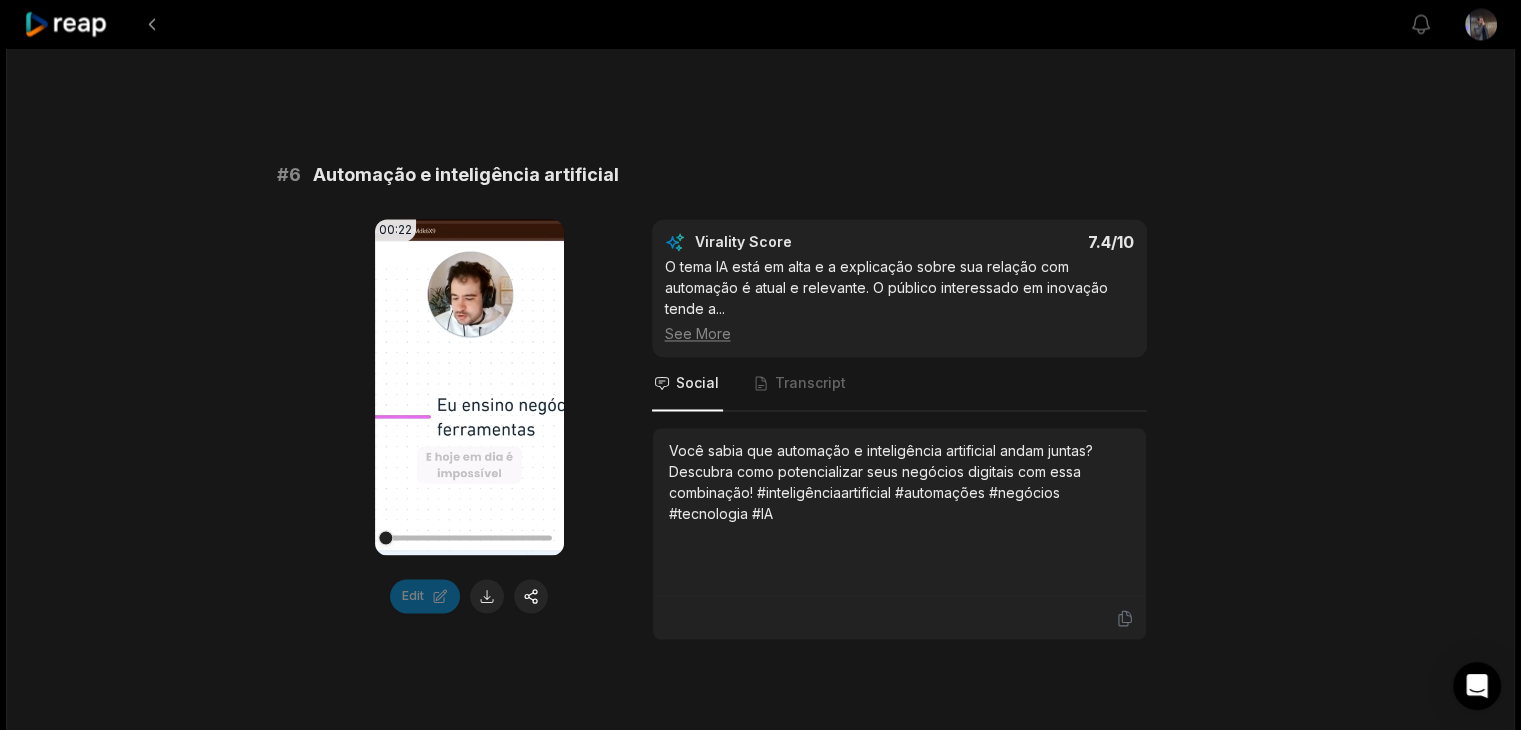click on "Você sabia que automação e inteligência artificial andam juntas? Descubra como potencializar seus negócios digitais com essa combinação! #inteligênciaartificial #automações #negócios #tecnologia #IA" at bounding box center [899, 482] 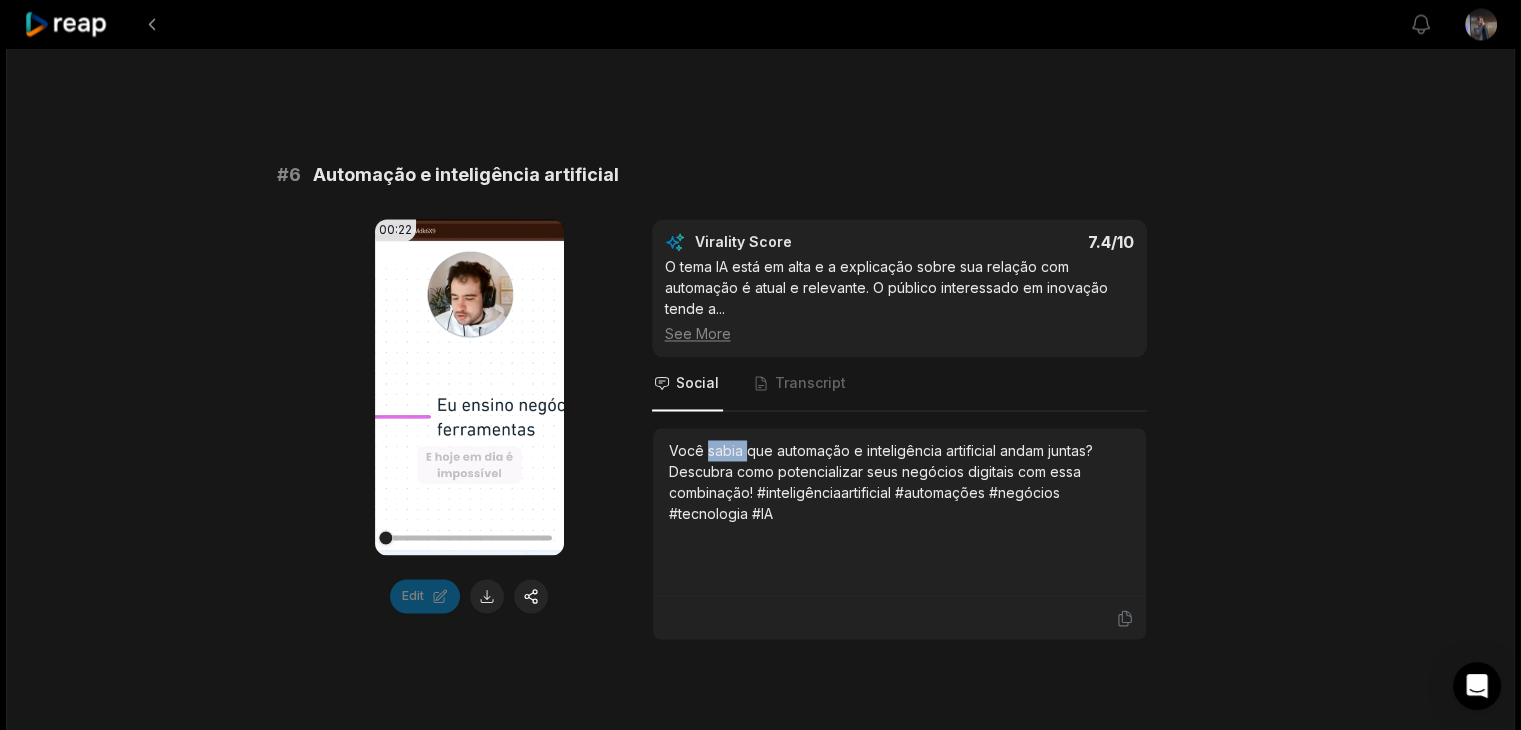 click on "Você sabia que automação e inteligência artificial andam juntas? Descubra como potencializar seus negócios digitais com essa combinação! #inteligênciaartificial #automações #negócios #tecnologia #IA" at bounding box center [899, 482] 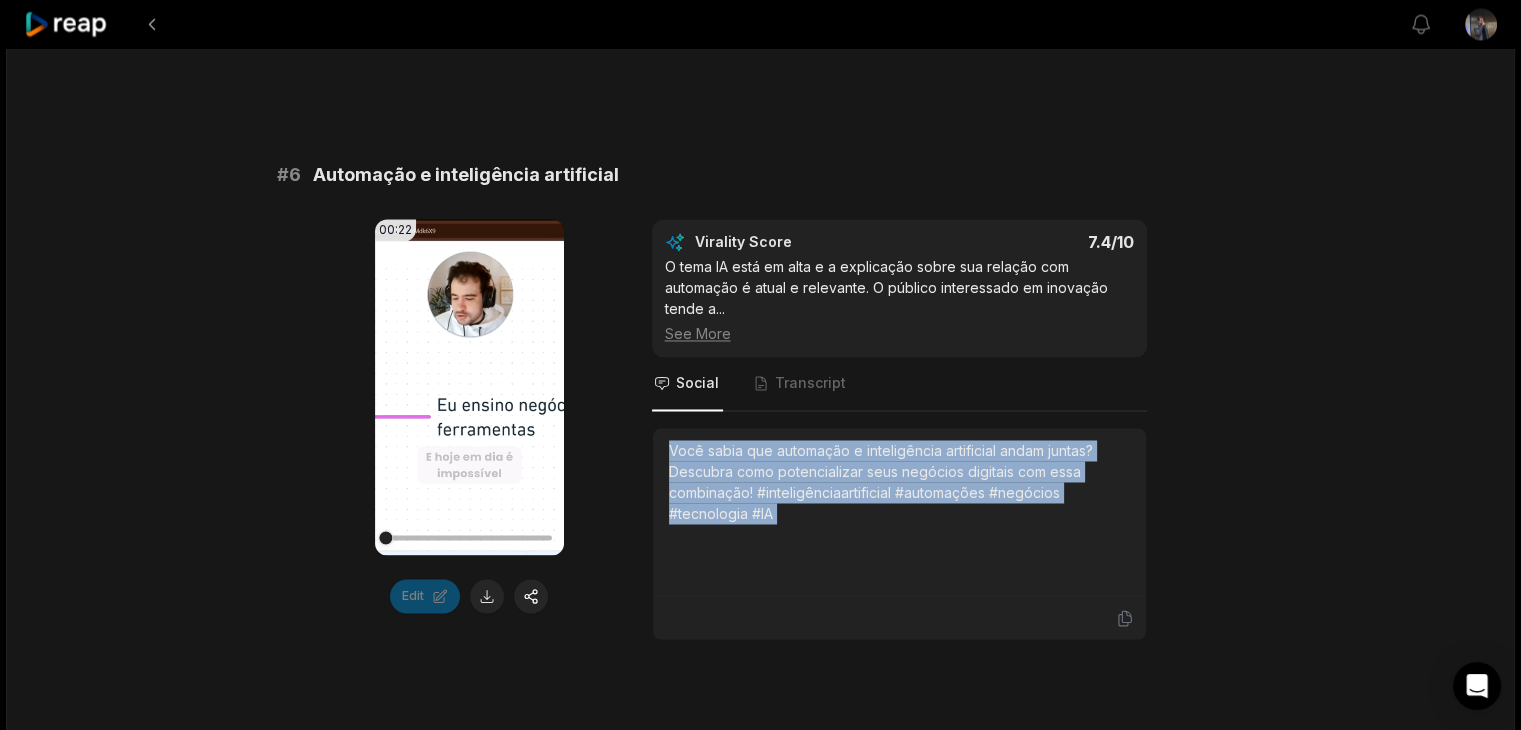 click on "Você sabia que automação e inteligência artificial andam juntas? Descubra como potencializar seus negócios digitais com essa combinação! #inteligênciaartificial #automações #negócios #tecnologia #IA" at bounding box center (899, 482) 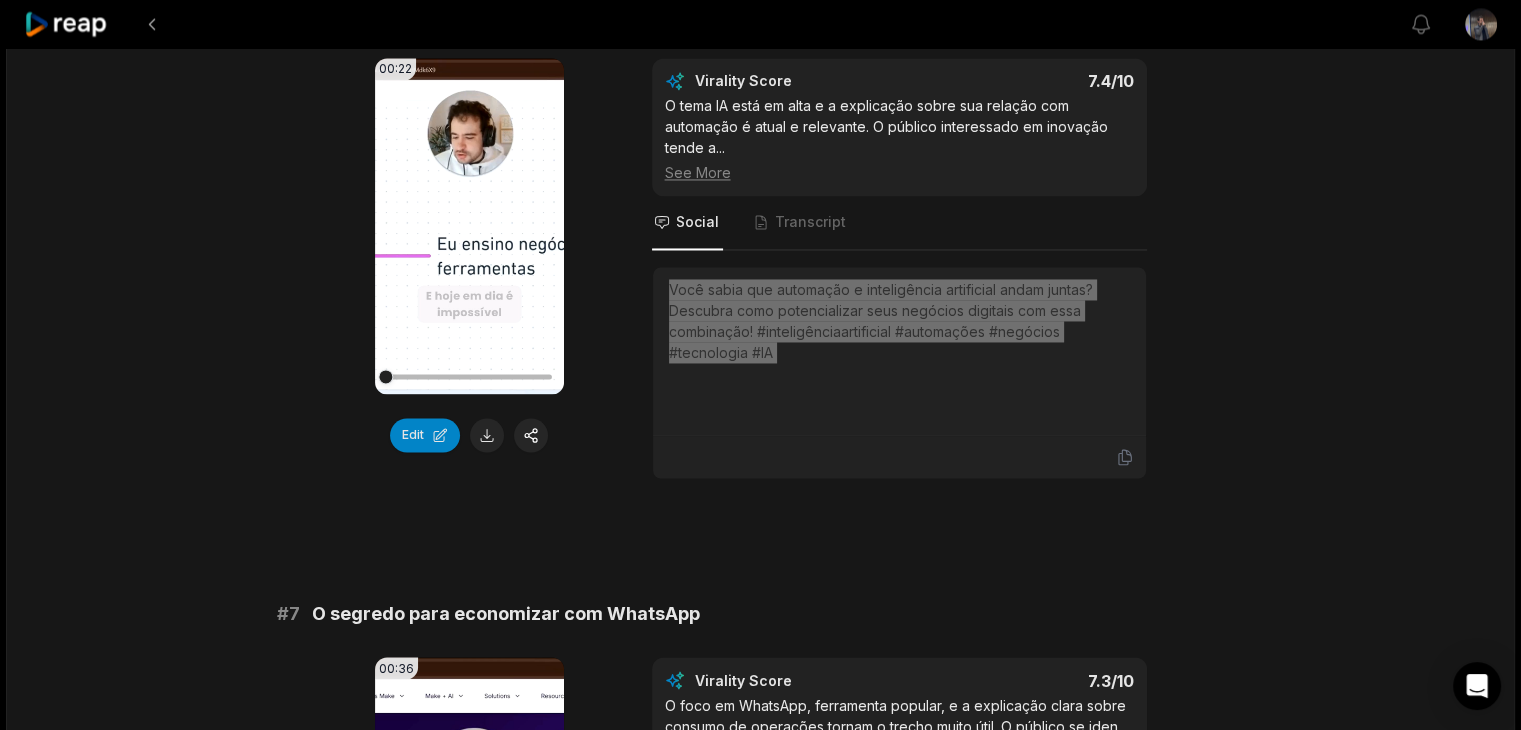 scroll, scrollTop: 3039, scrollLeft: 0, axis: vertical 